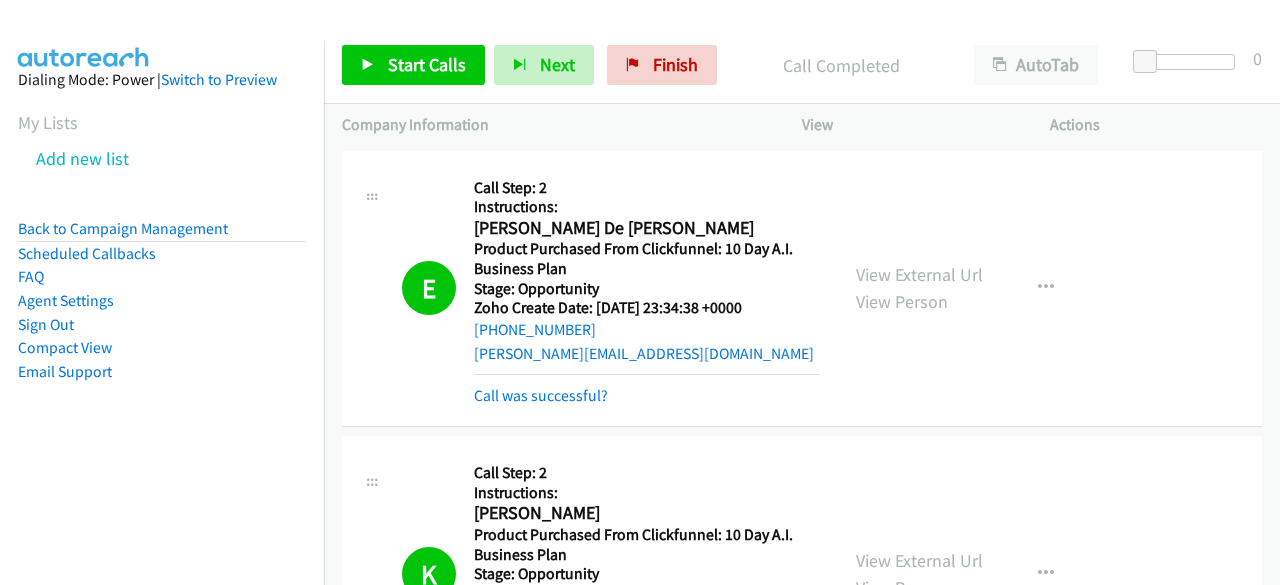 scroll, scrollTop: 0, scrollLeft: 0, axis: both 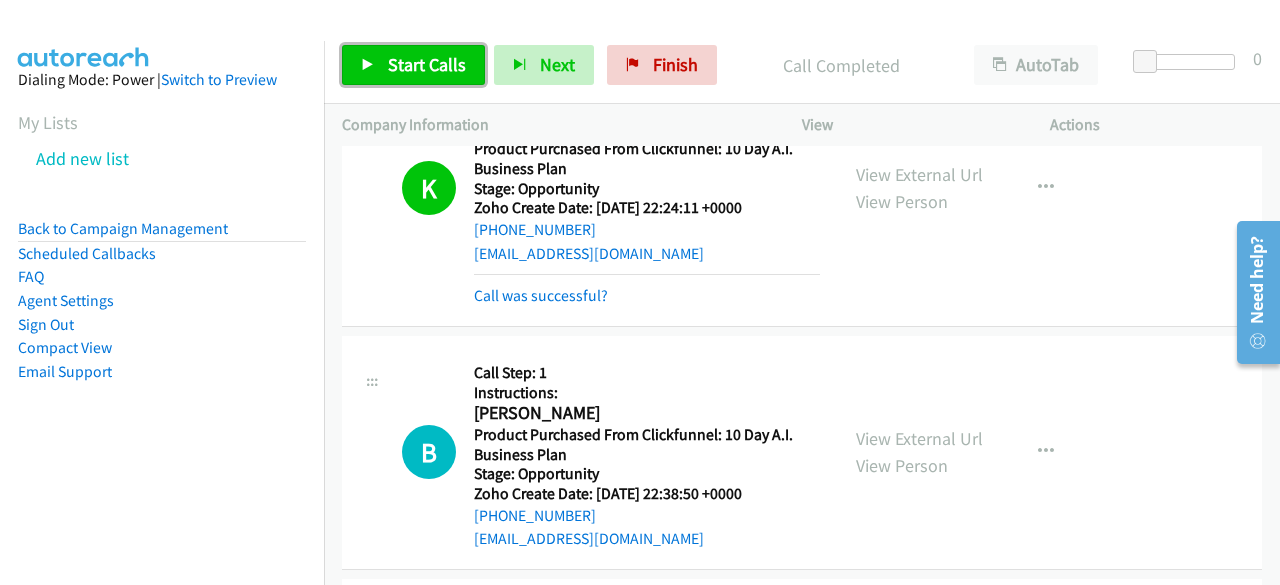 click on "Start Calls" at bounding box center (427, 64) 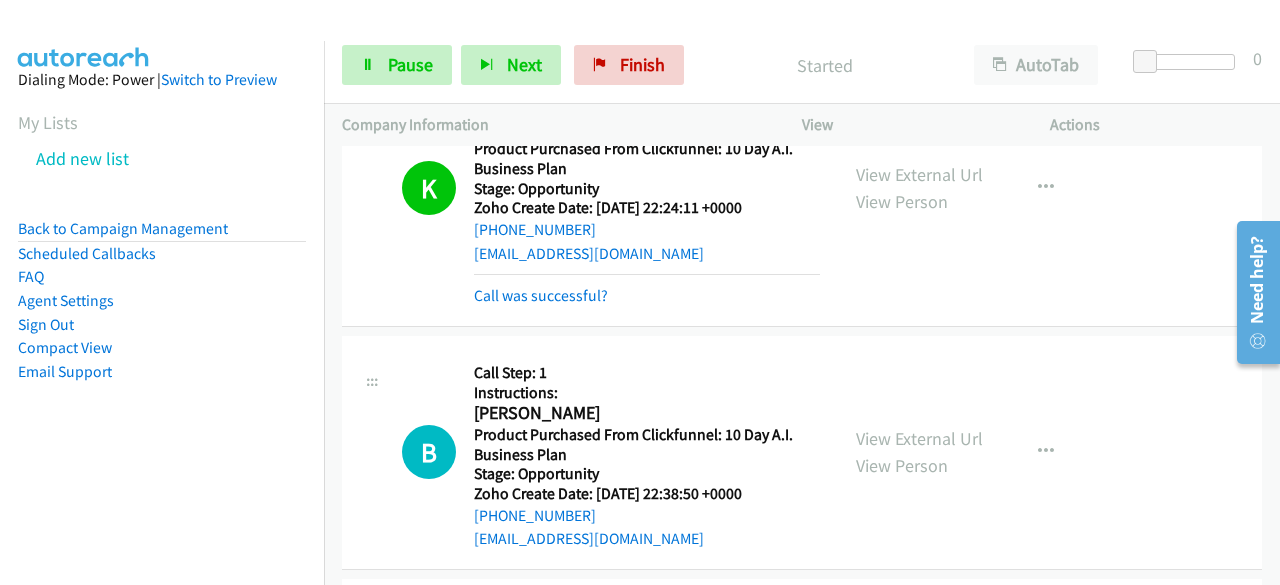 scroll, scrollTop: 1042, scrollLeft: 0, axis: vertical 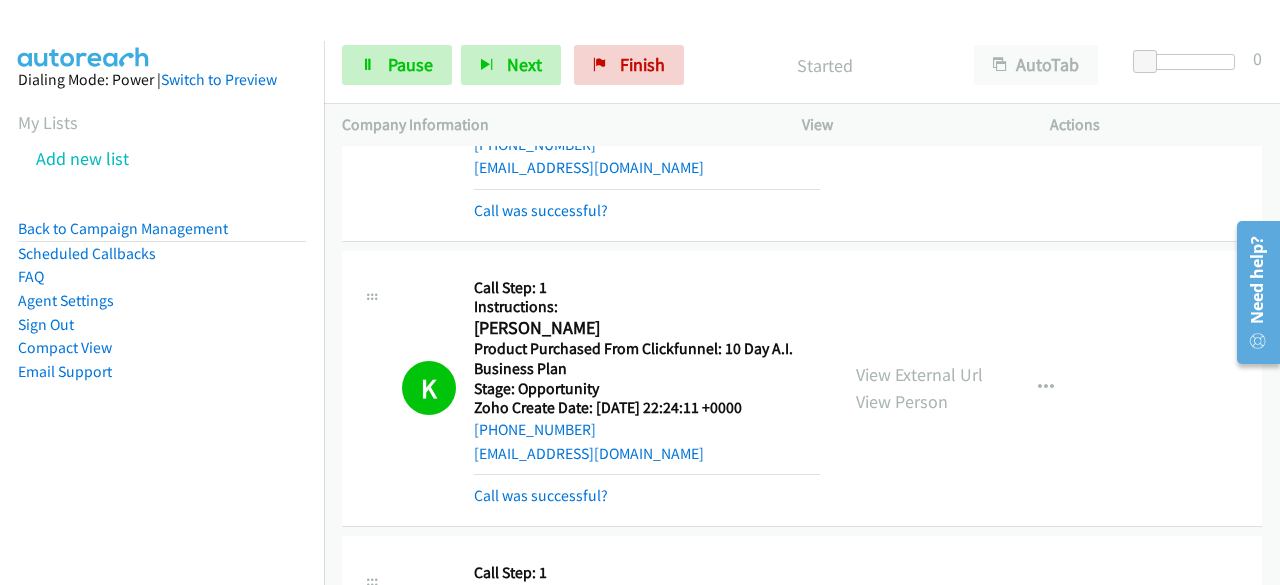 click on "Dialing Mode: Power
|
Switch to Preview
My Lists
Add new list
Back to Campaign Management
Scheduled Callbacks
FAQ
Agent Settings
Sign Out
Compact View
Email Support" at bounding box center [162, 257] 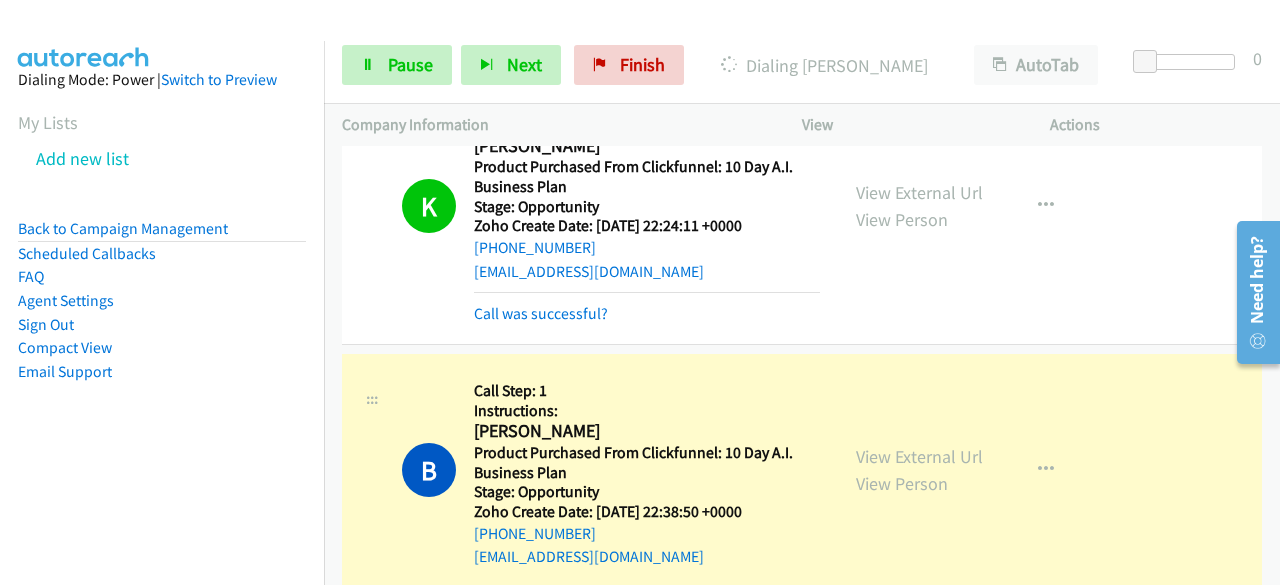 scroll, scrollTop: 1342, scrollLeft: 0, axis: vertical 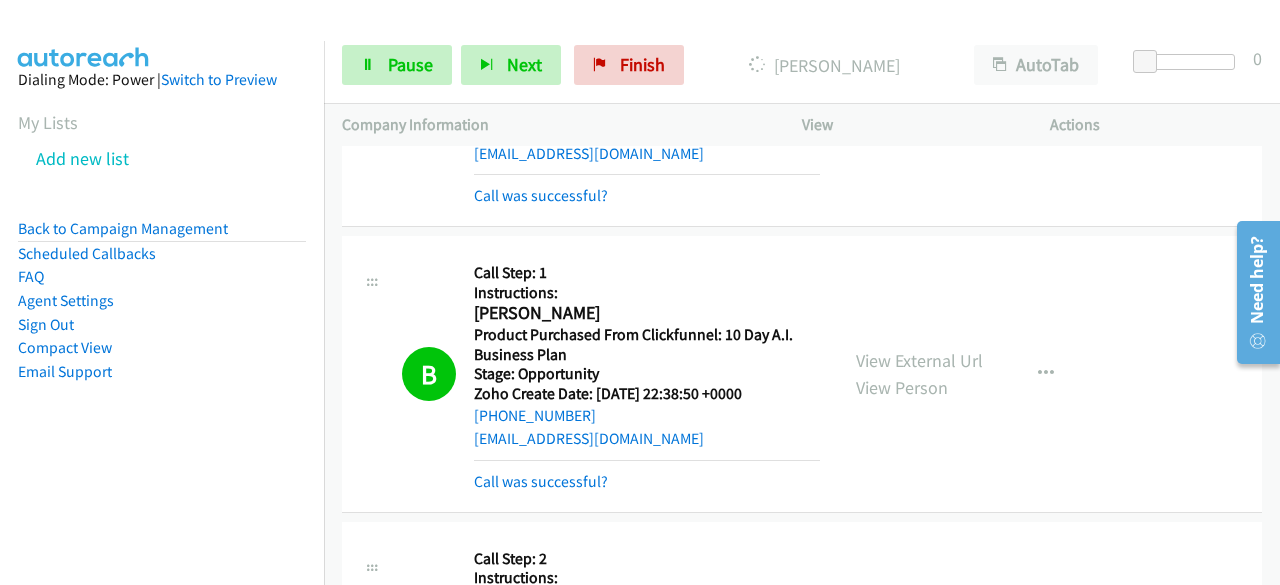 click on "K
Callback Scheduled
Call Step: 1
Instructions:
[PERSON_NAME]
America/[GEOGRAPHIC_DATA]
Product Purchased From Clickfunnel: 10 Day A.I. Business Plan
Stage: Opportunity
Zoho Create Date: [DATE] 22:24:11 +0000
[PHONE_NUMBER]
[EMAIL_ADDRESS][DOMAIN_NAME]
Call was successful?
View External Url
View Person
View External Url
Email
Schedule/Manage Callback
Skip Call
Add to do not call list" at bounding box center (802, 89) 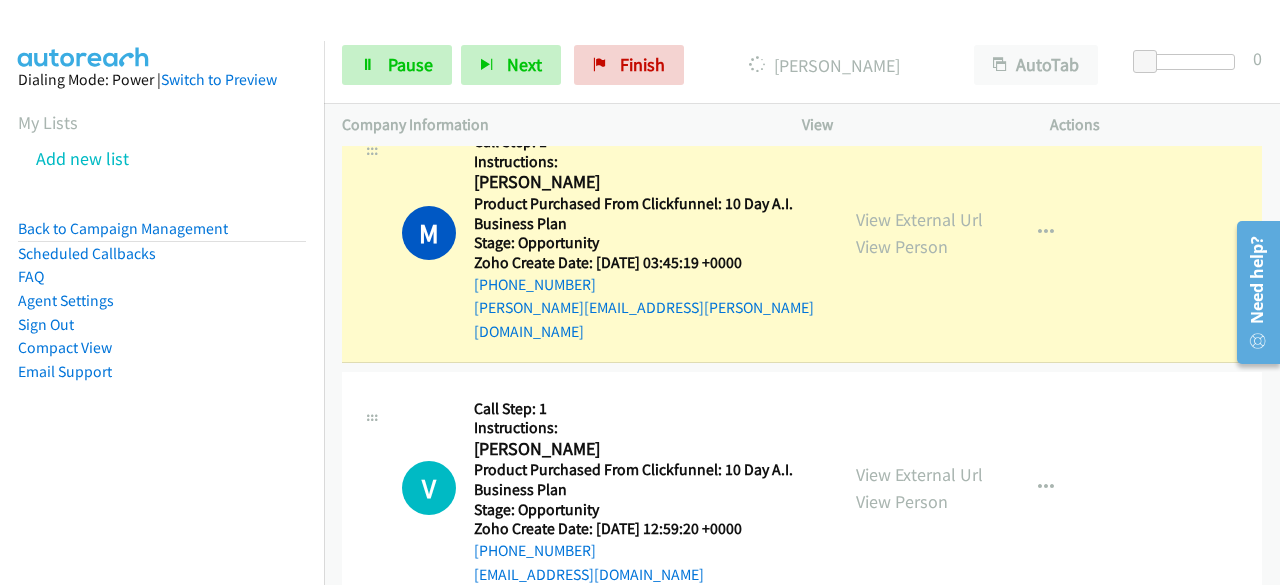 scroll, scrollTop: 2042, scrollLeft: 0, axis: vertical 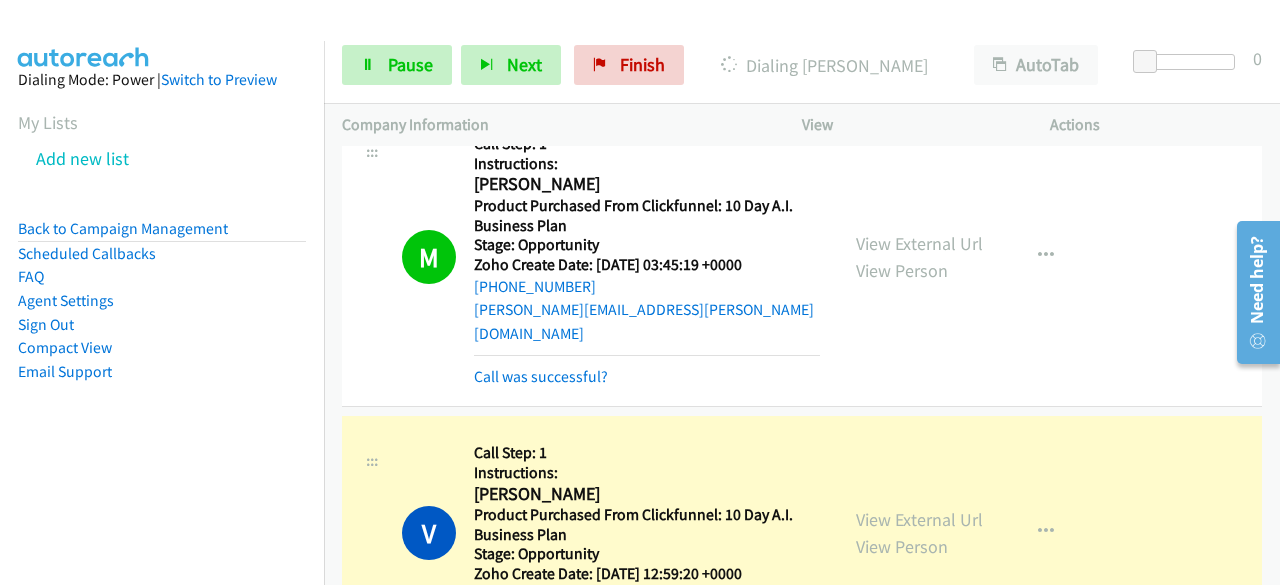 click on "M
Callback Scheduled
Call Step: 1
Instructions:
[PERSON_NAME]
America/[GEOGRAPHIC_DATA]
Product Purchased From Clickfunnel: 10 Day A.I. Business Plan
Stage: Opportunity
Zoho Create Date: [DATE] 03:45:19 +0000
[PHONE_NUMBER]
[PERSON_NAME][EMAIL_ADDRESS][PERSON_NAME][DOMAIN_NAME]
Call was successful?
View External Url
View Person
View External Url
Email
Schedule/Manage Callback
Skip Call
Add to do not call list" at bounding box center (802, 257) 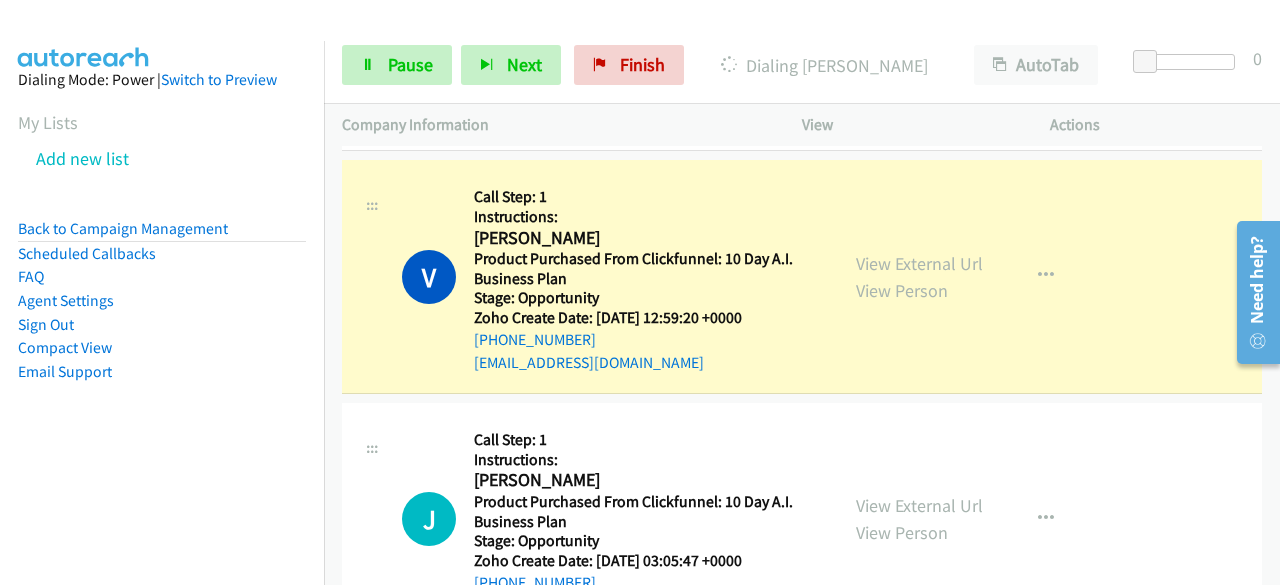 scroll, scrollTop: 2342, scrollLeft: 0, axis: vertical 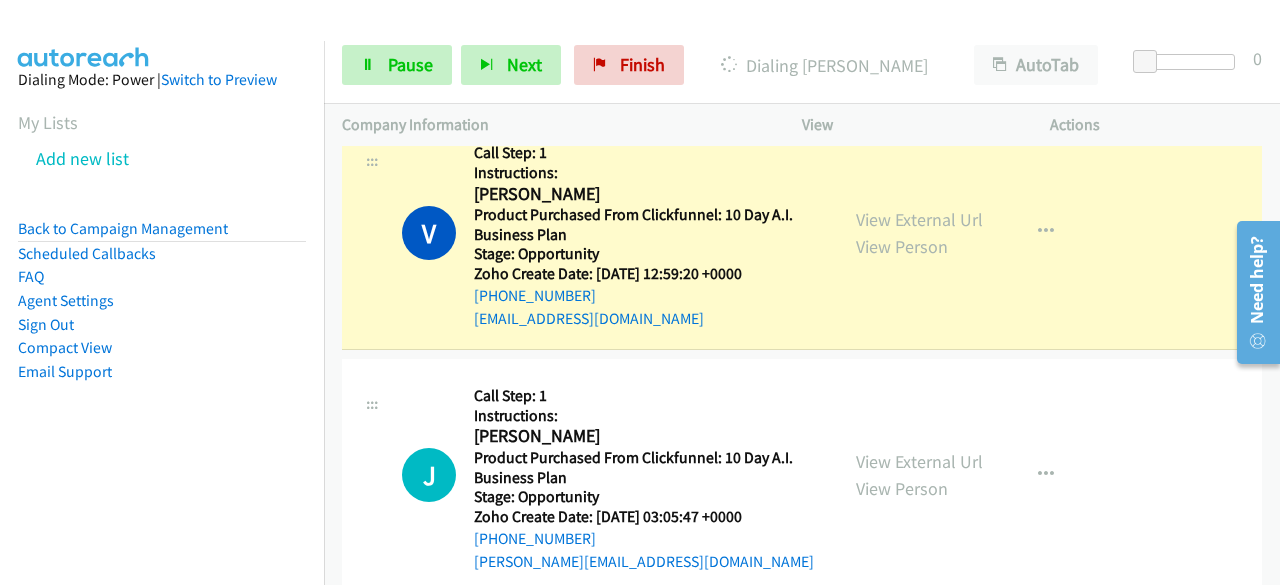 click on "[EMAIL_ADDRESS][DOMAIN_NAME]" at bounding box center (647, 319) 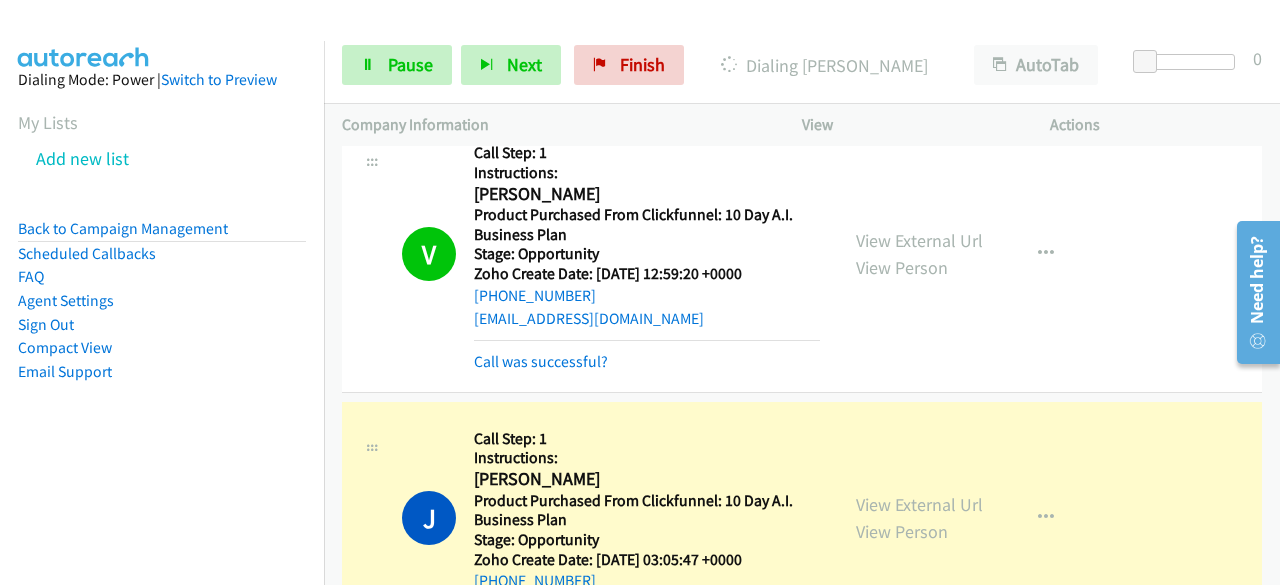 click on "Dialing Mode: Power
|
Switch to Preview
My Lists
Add new list
Back to Campaign Management
Scheduled Callbacks
FAQ
Agent Settings
Sign Out
Compact View
Email Support" at bounding box center (162, 257) 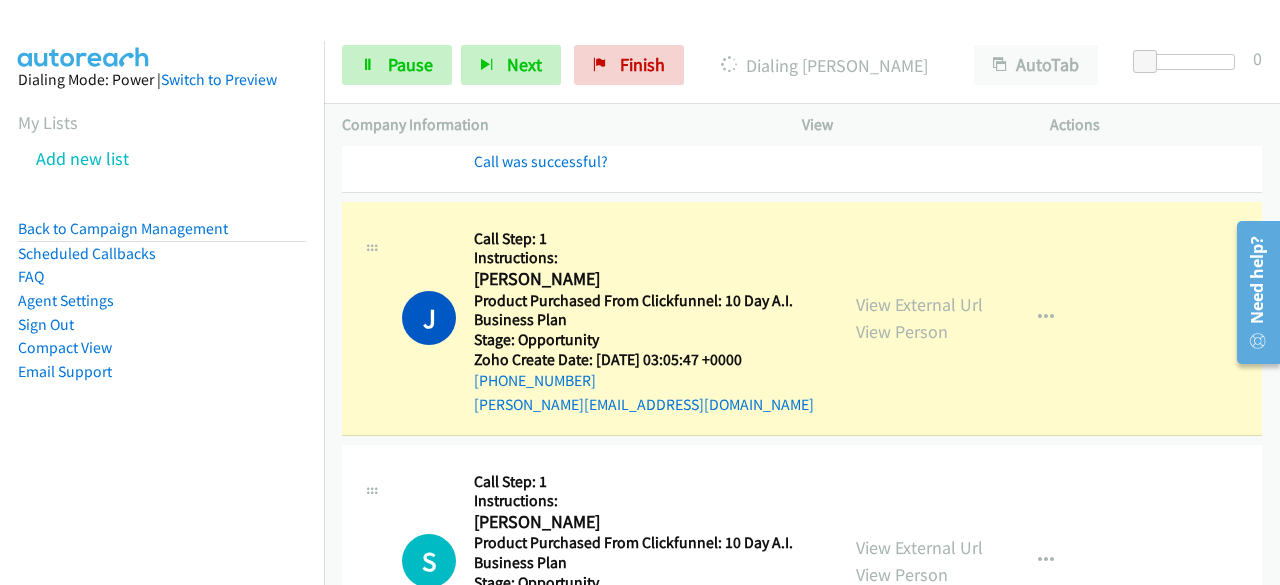 drag, startPoint x: 574, startPoint y: 377, endPoint x: 264, endPoint y: 399, distance: 310.77966 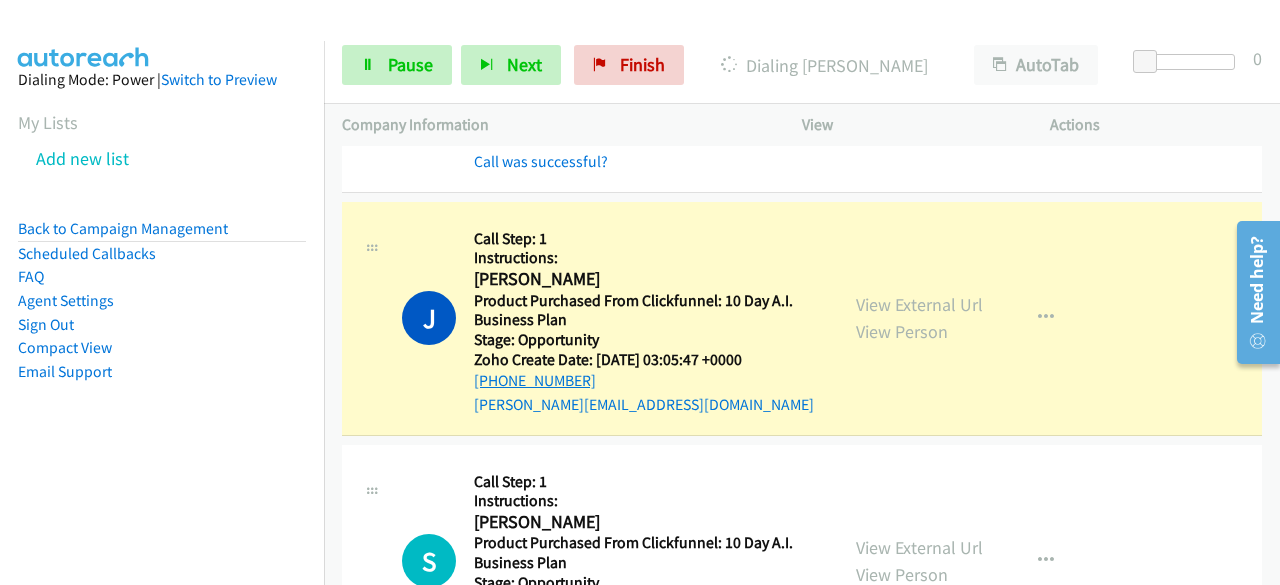 drag, startPoint x: 602, startPoint y: 351, endPoint x: 530, endPoint y: 359, distance: 72.443085 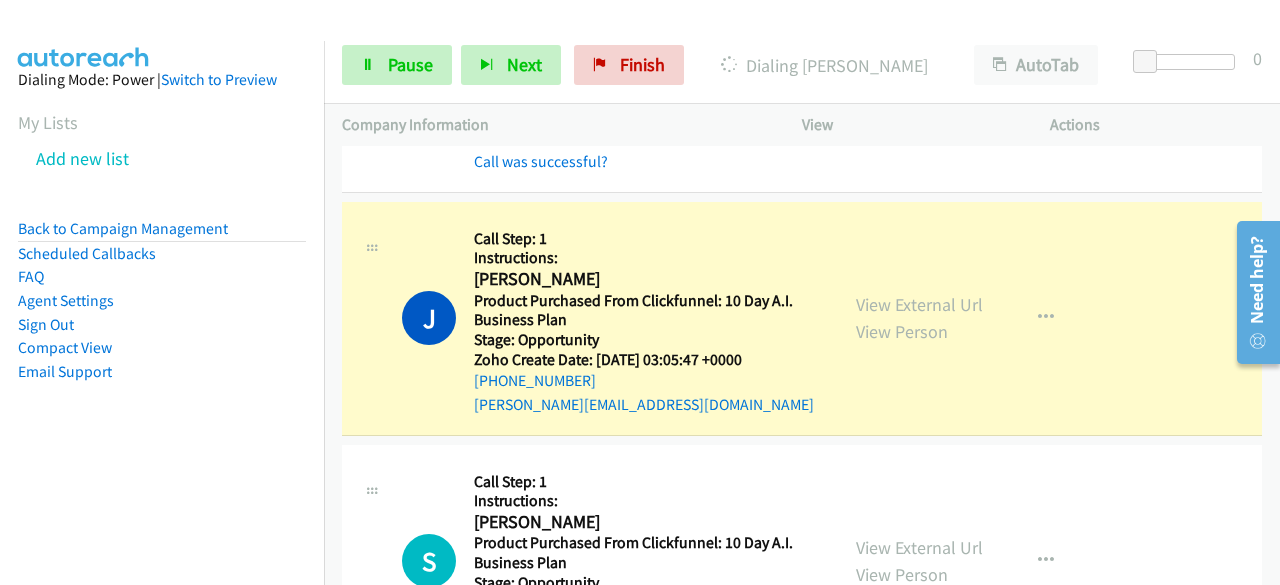 copy on "[PHONE_NUMBER]" 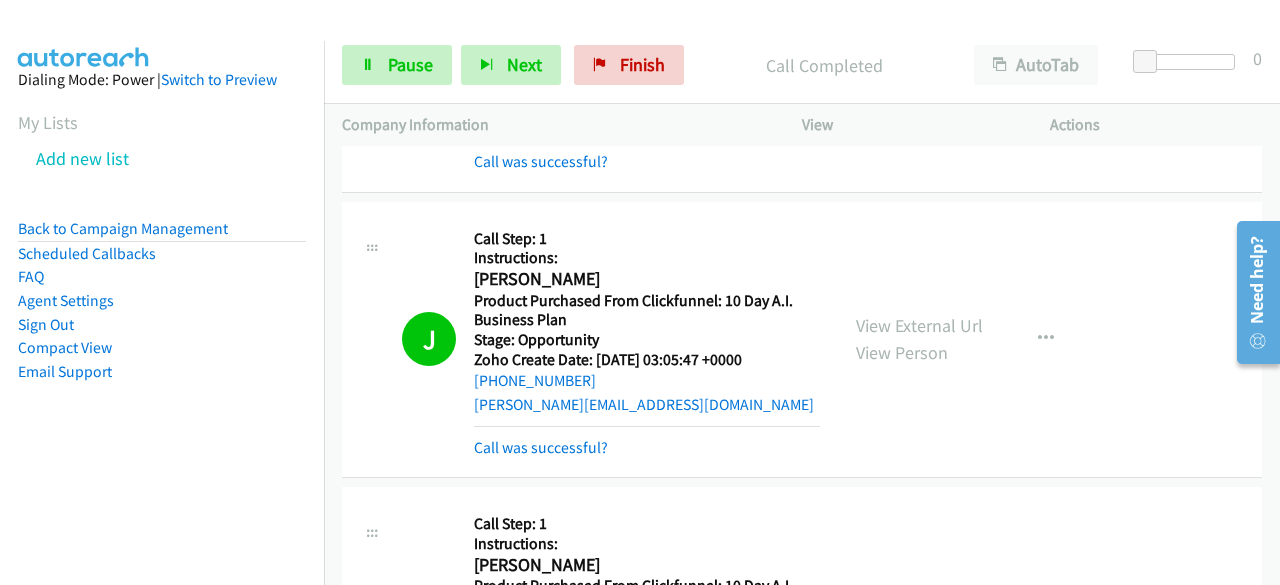 click on "J
Callback Scheduled
Call Step: 1
Instructions:
[PERSON_NAME]
America/New_York
Product Purchased From Clickfunnel: 10 Day A.I. Business Plan
Stage: Opportunity
Zoho Create Date: [DATE] 03:05:47 +0000
[PHONE_NUMBER]
[PERSON_NAME][EMAIL_ADDRESS][DOMAIN_NAME]
Call was successful?
View External Url
View Person
View External Url
Email
Schedule/Manage Callback
Skip Call
Add to do not call list" at bounding box center (802, 340) 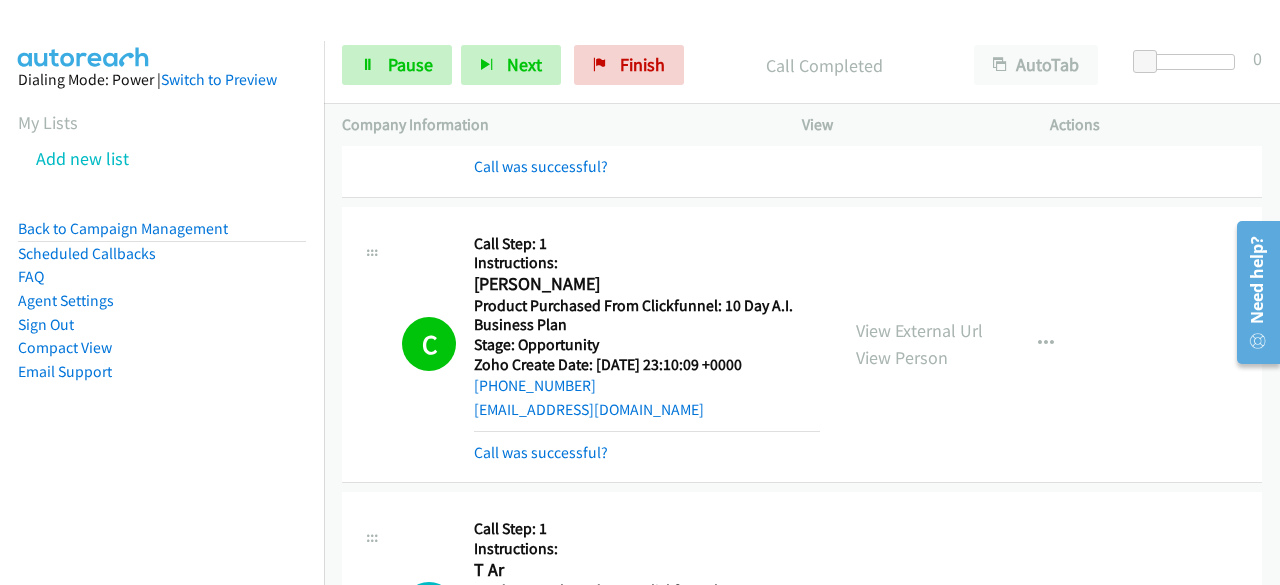 scroll, scrollTop: 3242, scrollLeft: 0, axis: vertical 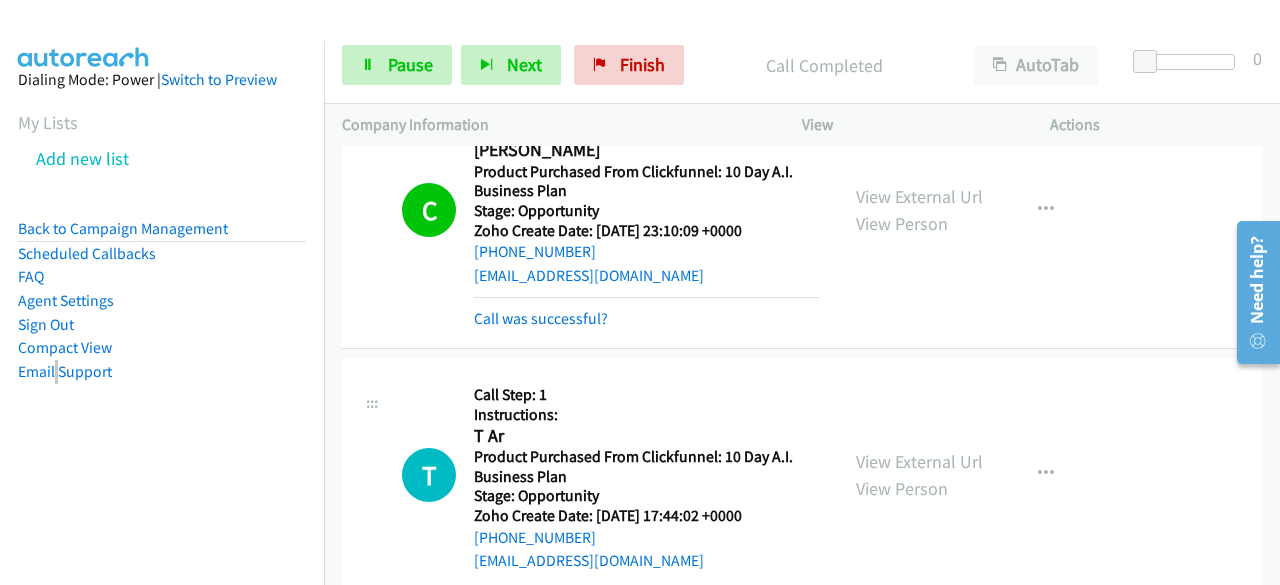 click on "Dialing Mode: Power
|
Switch to Preview
My Lists
Add new list
Back to Campaign Management
Scheduled Callbacks
FAQ
Agent Settings
Sign Out
Compact View
Email Support" at bounding box center [162, 333] 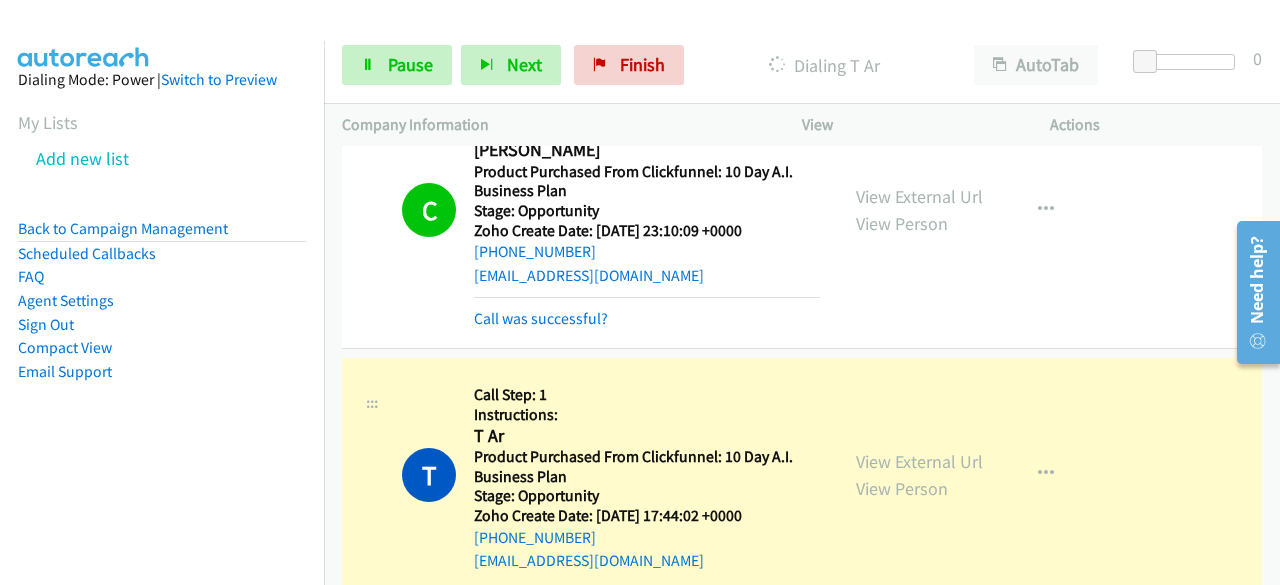 click on "C
Callback Scheduled
Call Step: 1
Instructions:
[PERSON_NAME]
America/New_York
Product Purchased From Clickfunnel: 10 Day A.I. Business Plan
Stage: Opportunity
Zoho Create Date: [DATE] 23:10:09 +0000
[PHONE_NUMBER]
[EMAIL_ADDRESS][DOMAIN_NAME]
Call was successful?
View External Url
View Person
View External Url
Email
Schedule/Manage Callback
Skip Call
Add to do not call list" at bounding box center [802, 211] 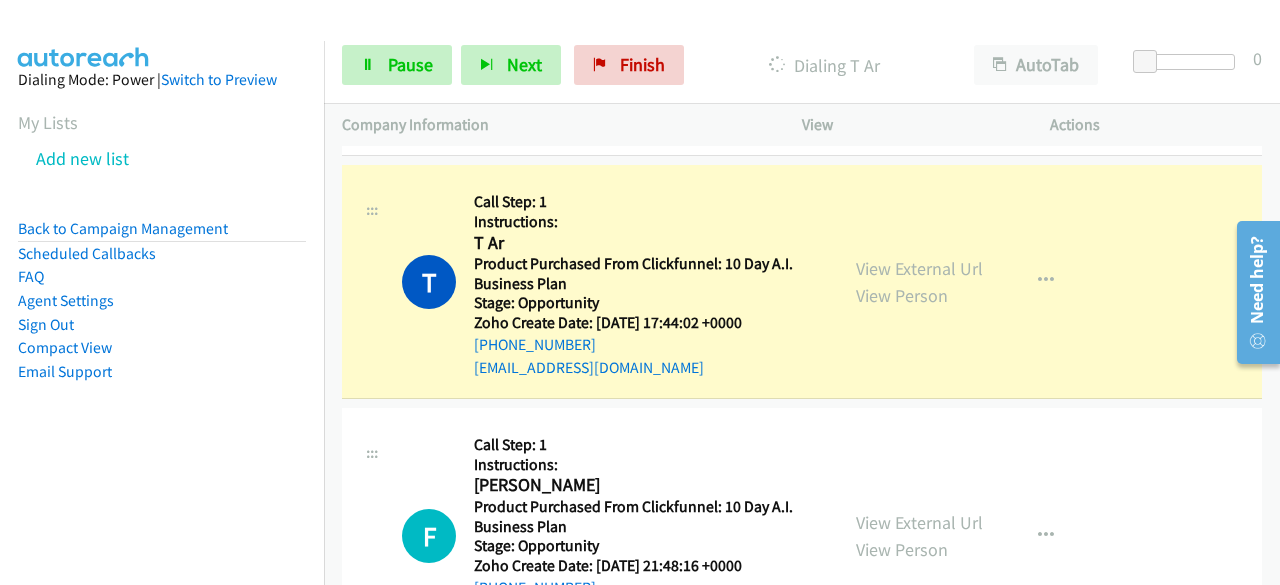 scroll, scrollTop: 3442, scrollLeft: 0, axis: vertical 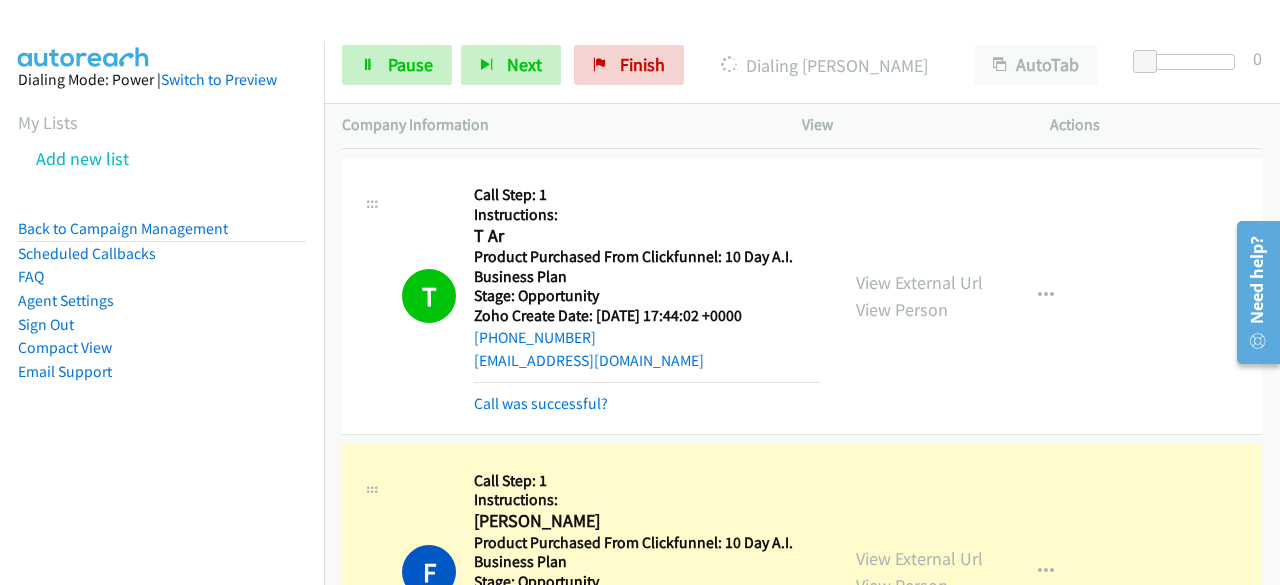 drag, startPoint x: 1164, startPoint y: 240, endPoint x: 1104, endPoint y: 355, distance: 129.71121 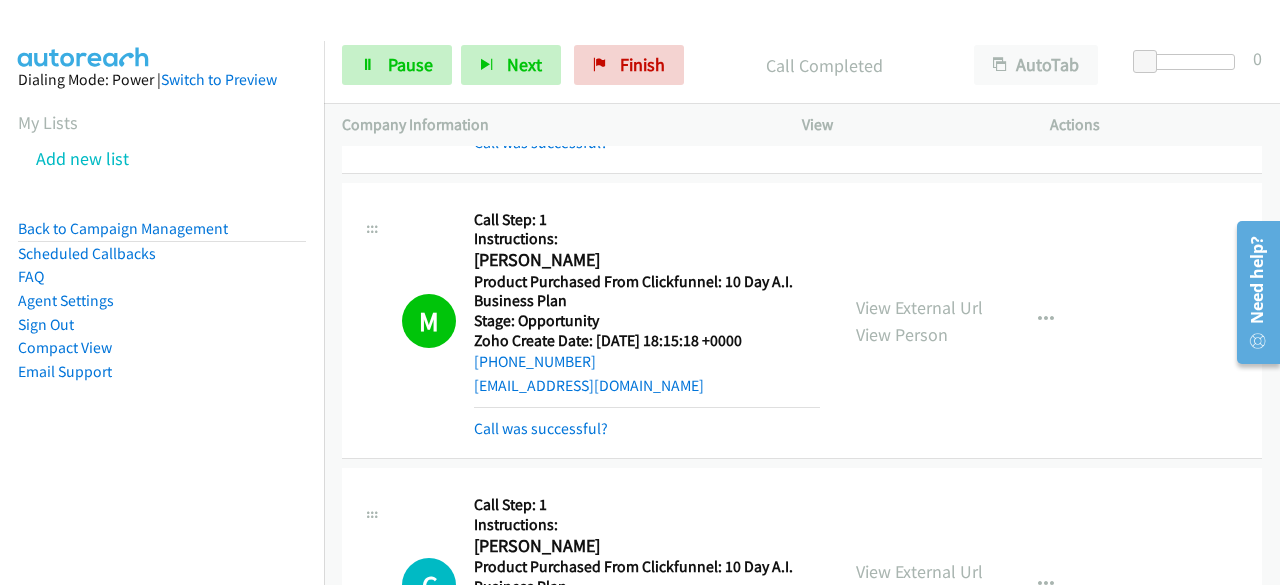 scroll, scrollTop: 4042, scrollLeft: 0, axis: vertical 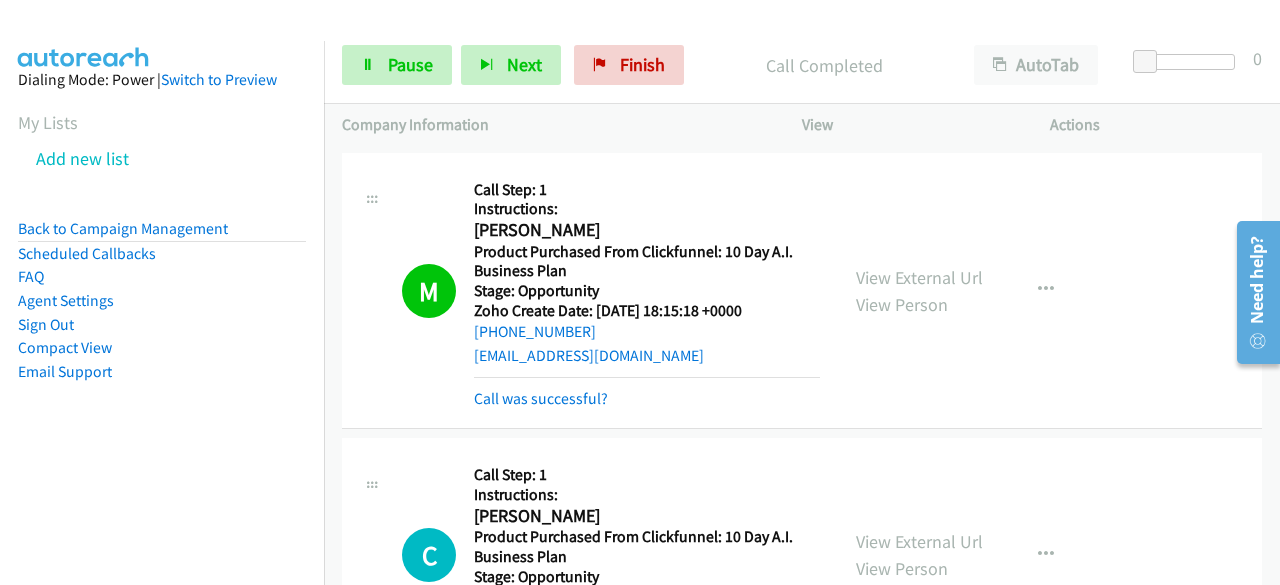 click on "M
Callback Scheduled
Call Step: 1
Instructions:
[PERSON_NAME]
America/New_York
Product Purchased From Clickfunnel: 10 Day A.I. Business Plan
Stage: Opportunity
Zoho Create Date: [DATE] 18:15:18 +0000
[PHONE_NUMBER]
[EMAIL_ADDRESS][DOMAIN_NAME]
Call was successful?
View External Url
View Person
View External Url
Email
Schedule/Manage Callback
Skip Call
Add to do not call list" at bounding box center [802, 291] 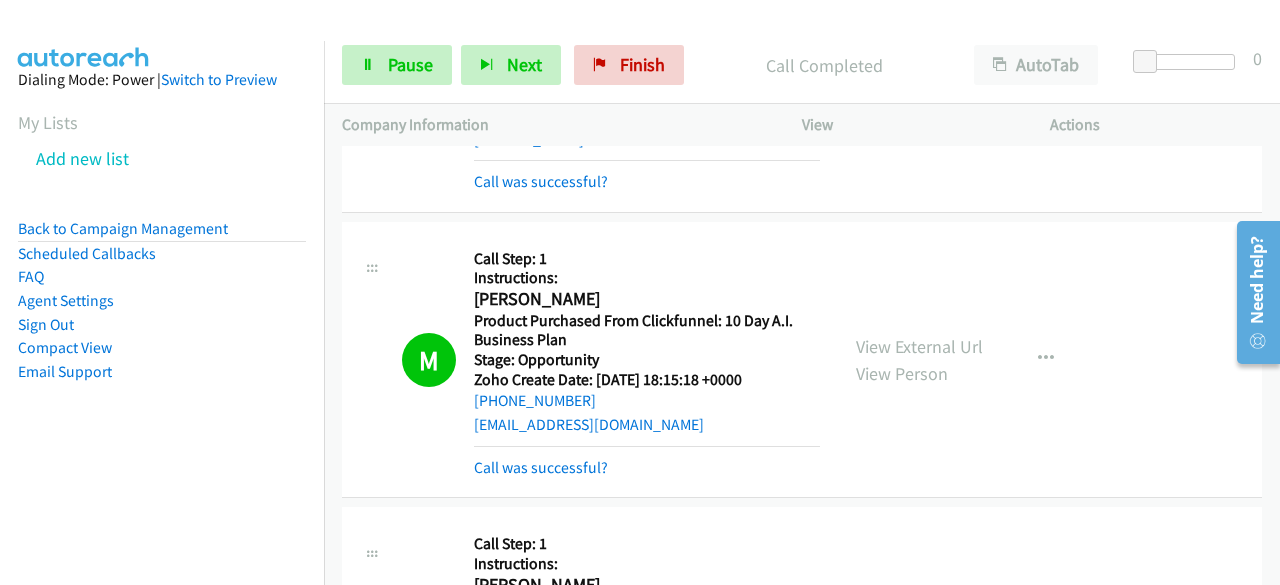 scroll, scrollTop: 3942, scrollLeft: 0, axis: vertical 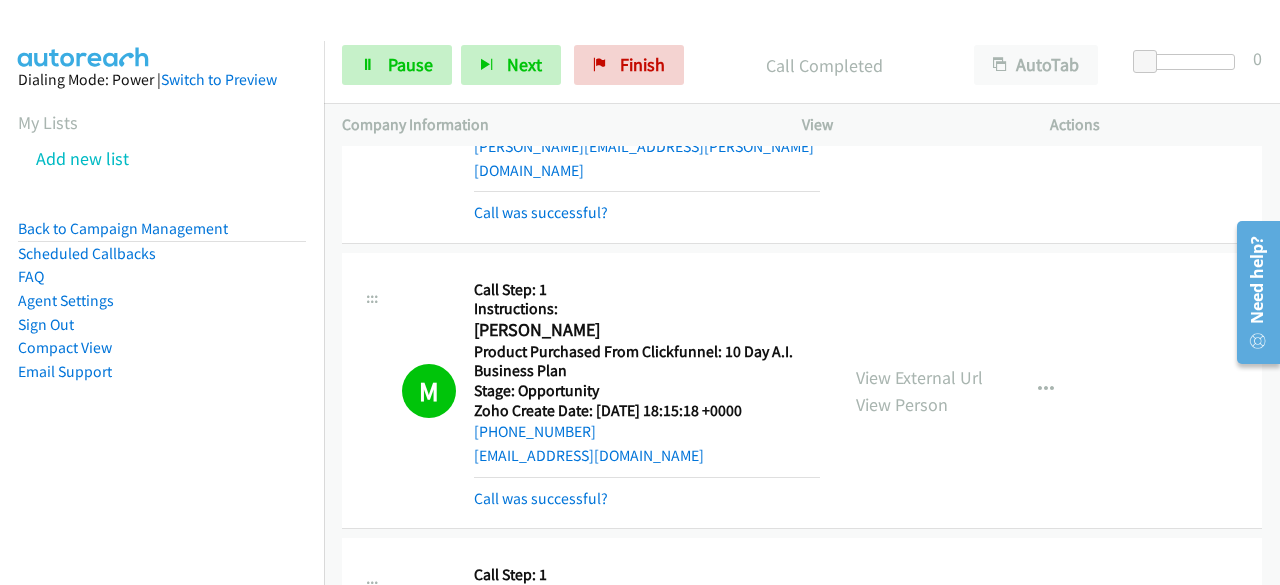 click on "M
Callback Scheduled
Call Step: 1
Instructions:
[PERSON_NAME]
America/New_York
Product Purchased From Clickfunnel: 10 Day A.I. Business Plan
Stage: Opportunity
Zoho Create Date: [DATE] 18:15:18 +0000
[PHONE_NUMBER]
[EMAIL_ADDRESS][DOMAIN_NAME]
Call was successful?
View External Url
View Person
View External Url
Email
Schedule/Manage Callback
Skip Call
Add to do not call list" at bounding box center (802, 391) 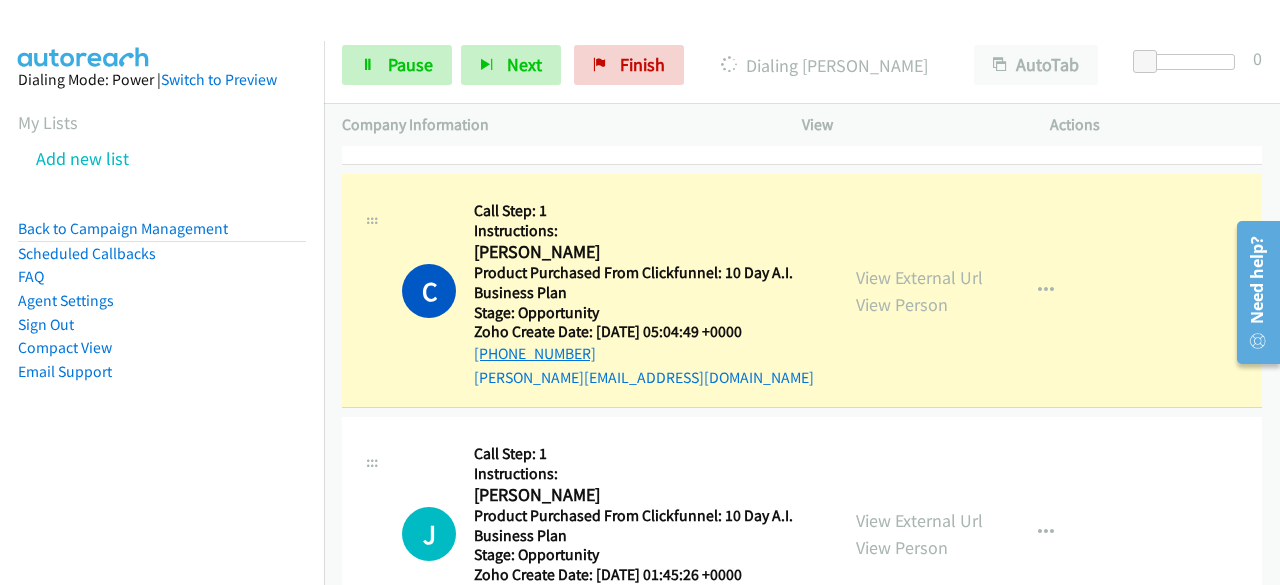 scroll, scrollTop: 4342, scrollLeft: 0, axis: vertical 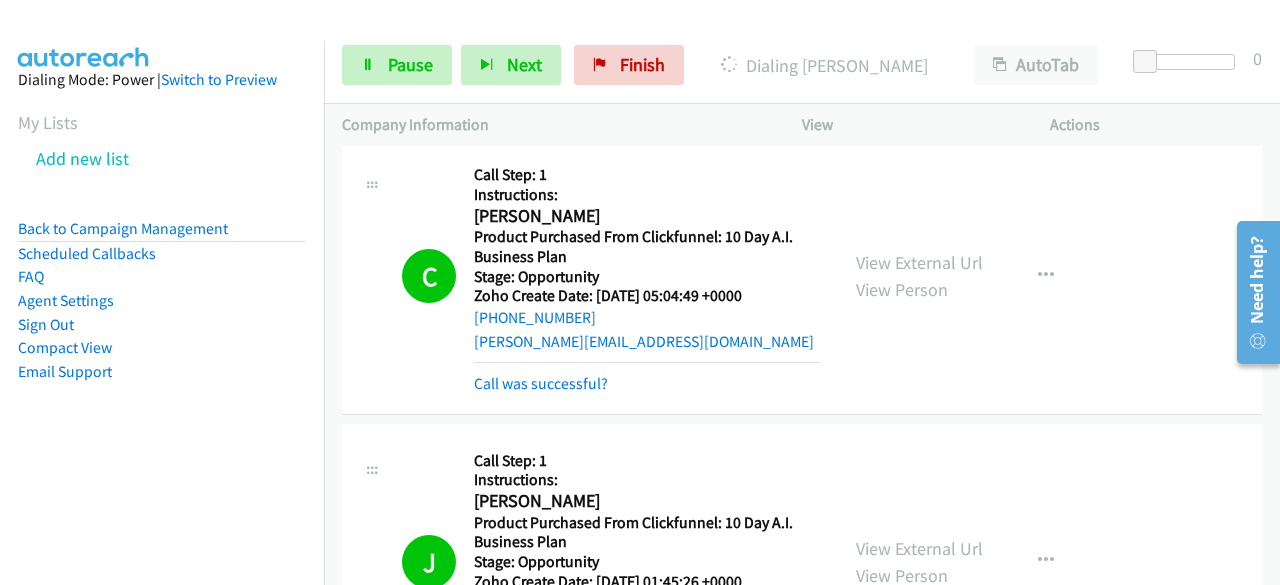 click on "Dialing Mode: Power
|
Switch to Preview
My Lists
Add new list
Back to Campaign Management
Scheduled Callbacks
FAQ
Agent Settings
Sign Out
Compact View
Email Support" at bounding box center (162, 257) 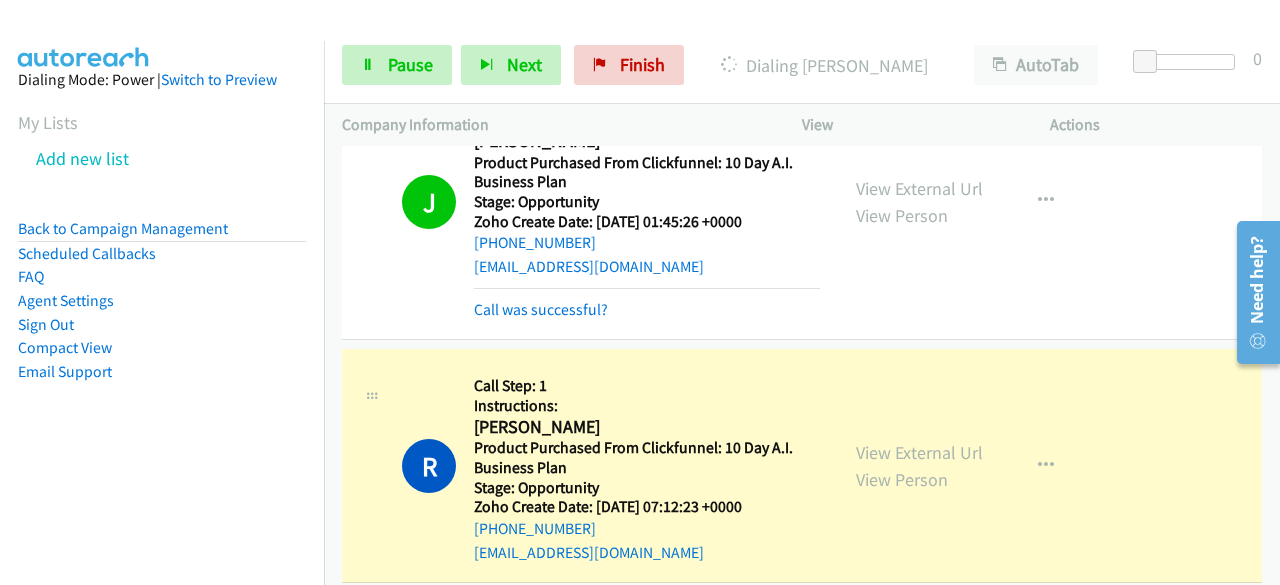 scroll, scrollTop: 4742, scrollLeft: 0, axis: vertical 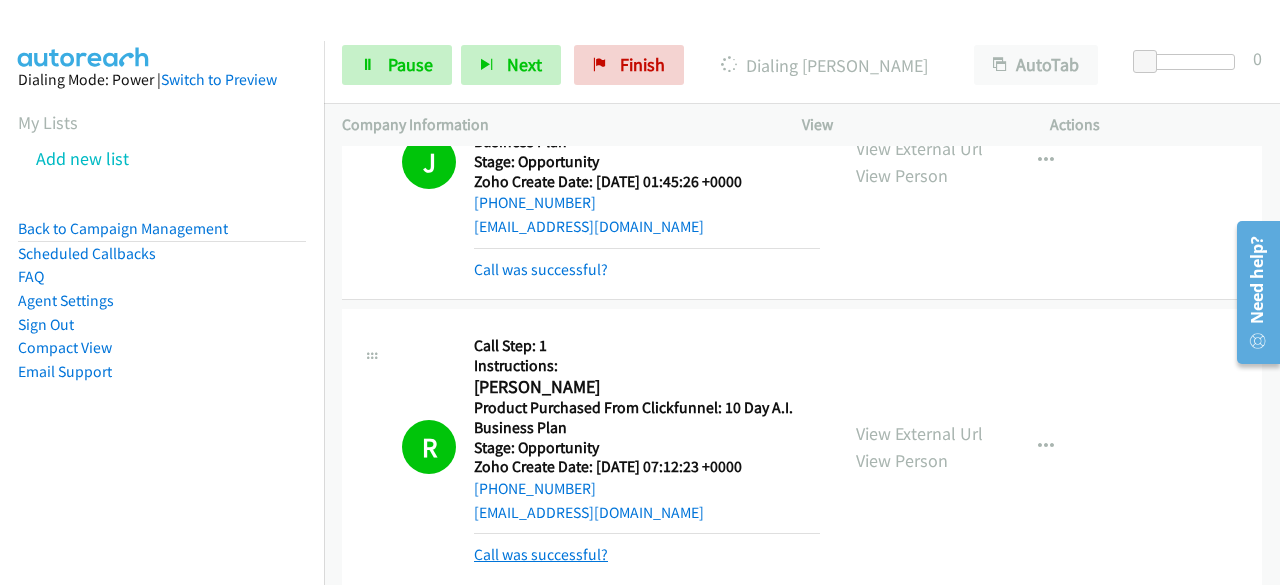 click on "Call was successful?" at bounding box center [541, 554] 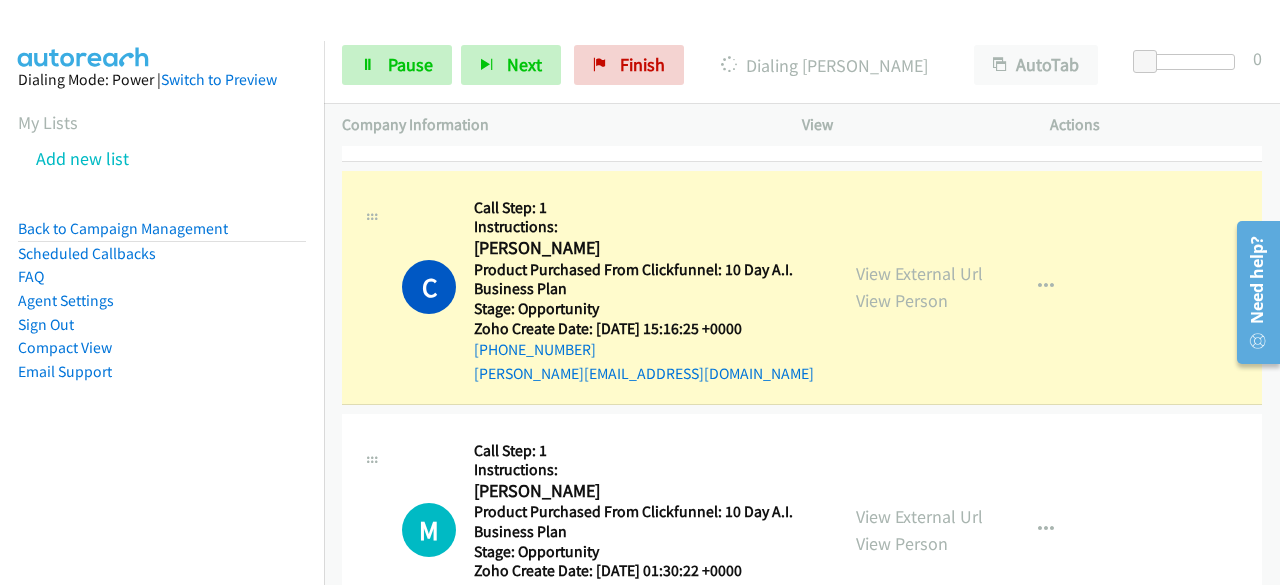 scroll, scrollTop: 5442, scrollLeft: 0, axis: vertical 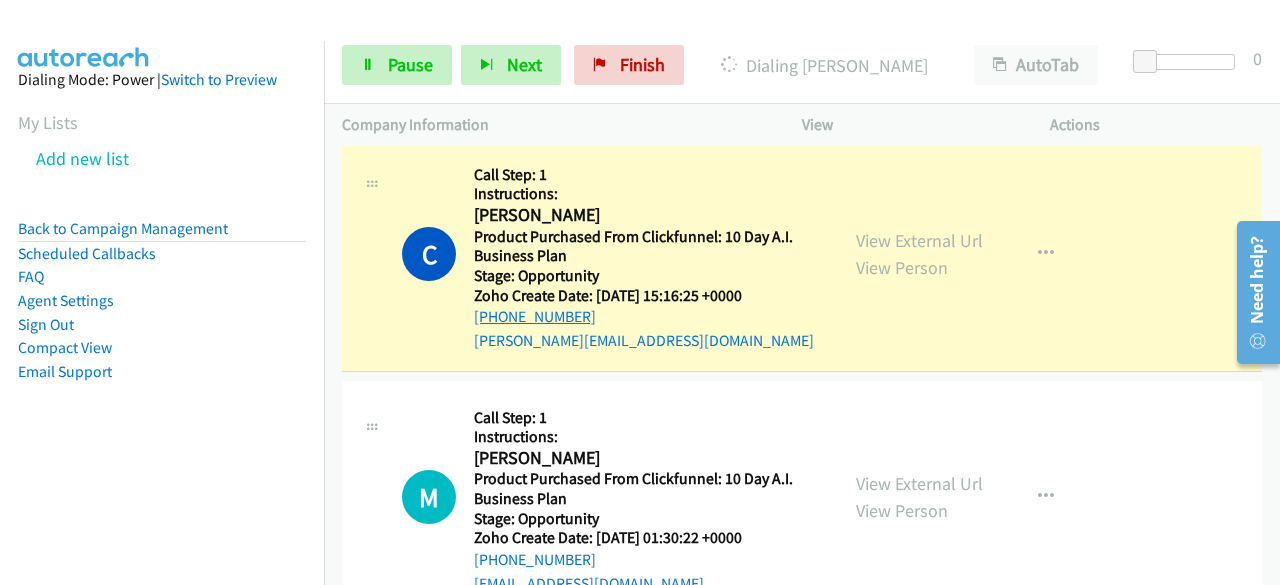 drag, startPoint x: 595, startPoint y: 257, endPoint x: 490, endPoint y: 253, distance: 105.076164 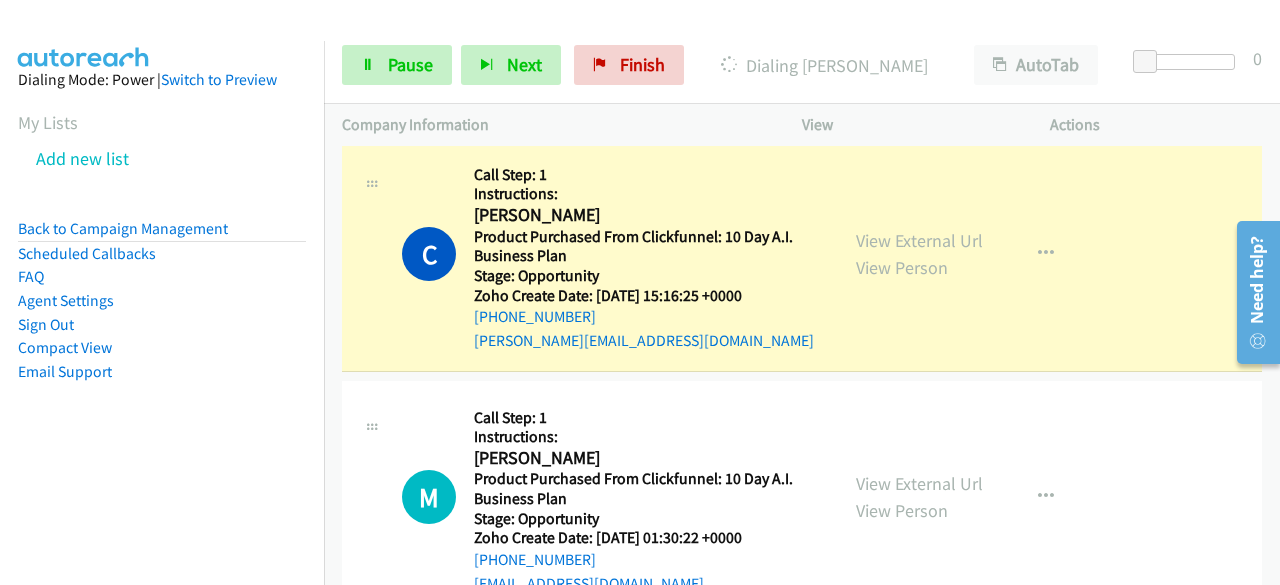 copy on "[PHONE_NUMBER]" 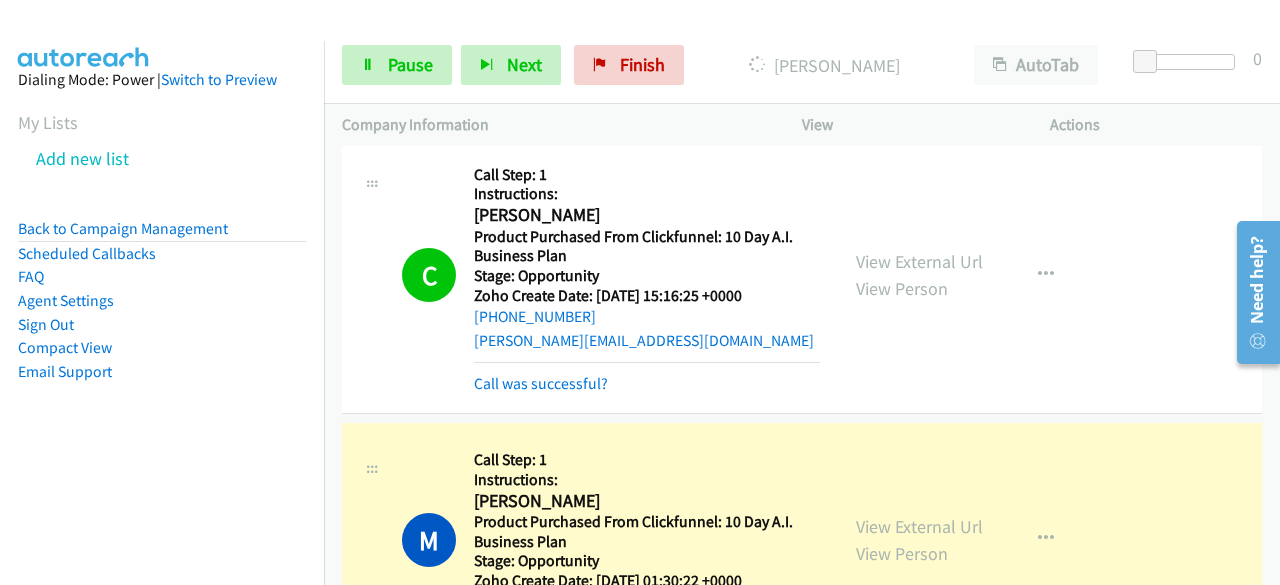 click on "Dialing Mode: Power
|
Switch to Preview
My Lists
Add new list
Back to Campaign Management
Scheduled Callbacks
FAQ
Agent Settings
Sign Out
Compact View
Email Support" at bounding box center (162, 257) 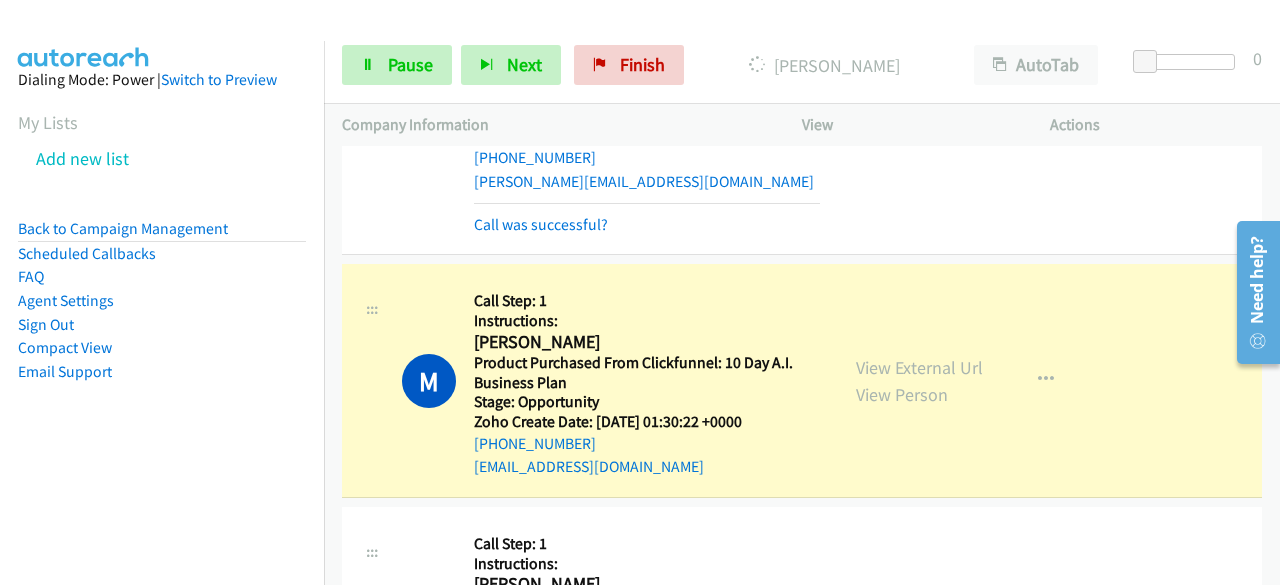 scroll, scrollTop: 5642, scrollLeft: 0, axis: vertical 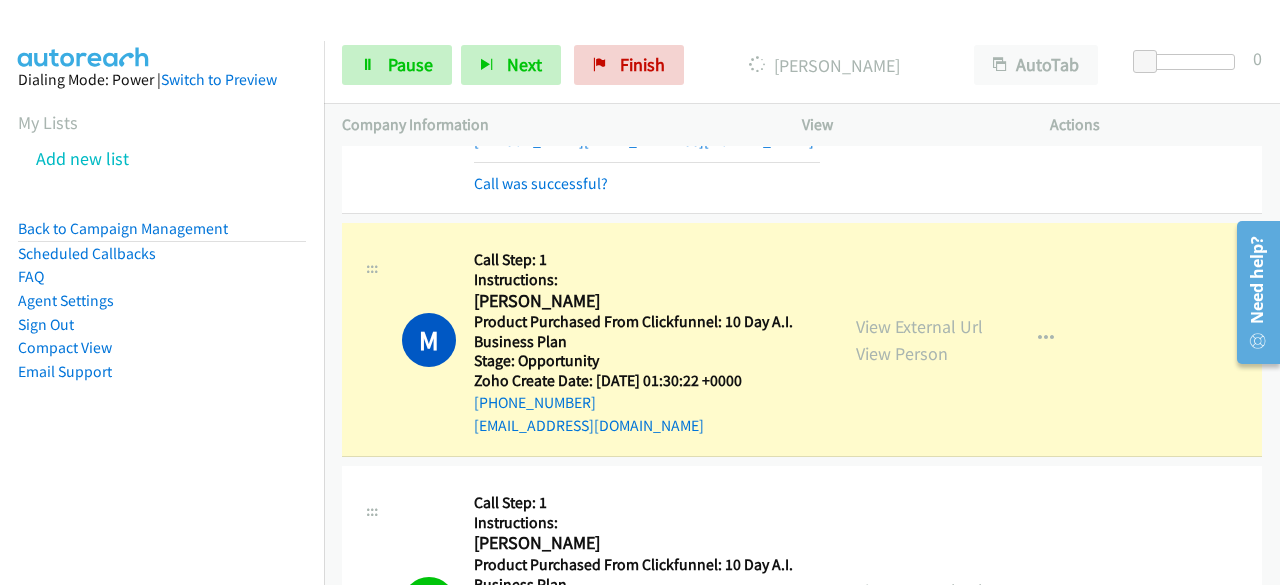 drag, startPoint x: 626, startPoint y: 371, endPoint x: 274, endPoint y: 361, distance: 352.14203 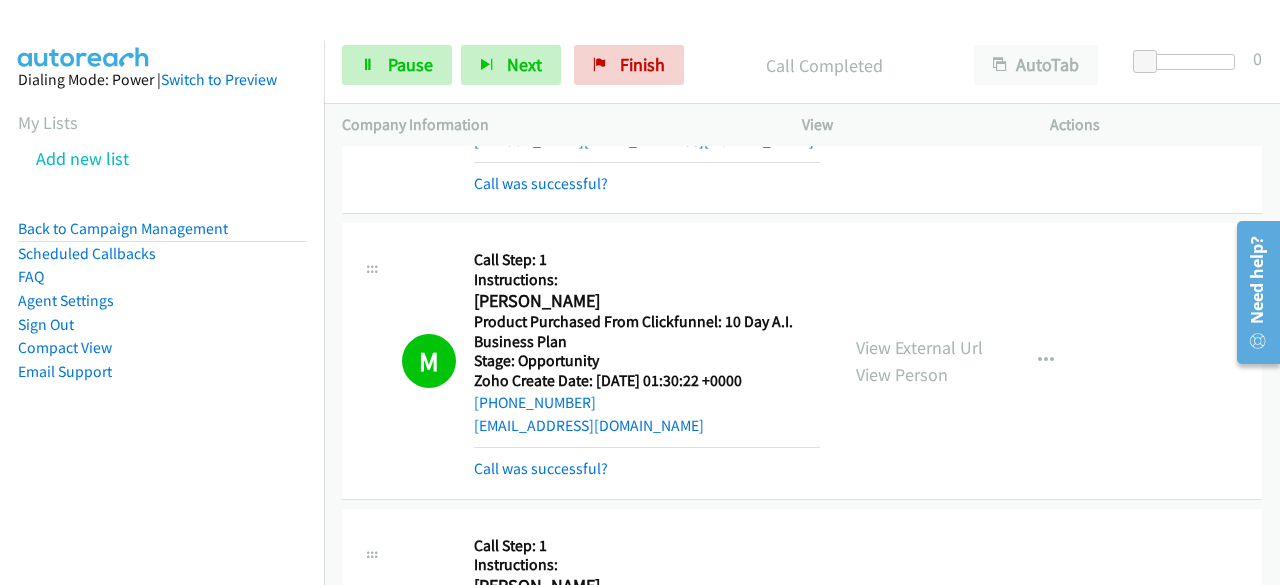 click on "Dialing Mode: Power
|
Switch to Preview
My Lists
Add new list
Back to Campaign Management
Scheduled Callbacks
FAQ
Agent Settings
Sign Out
Compact View
Email Support" at bounding box center (162, 333) 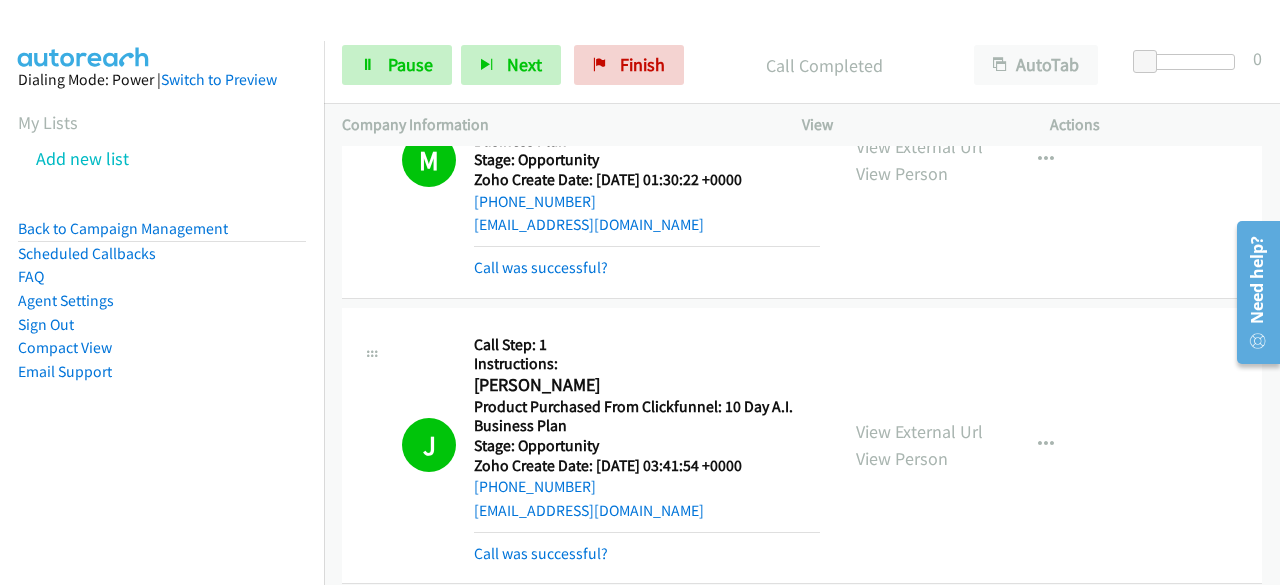 scroll, scrollTop: 5842, scrollLeft: 0, axis: vertical 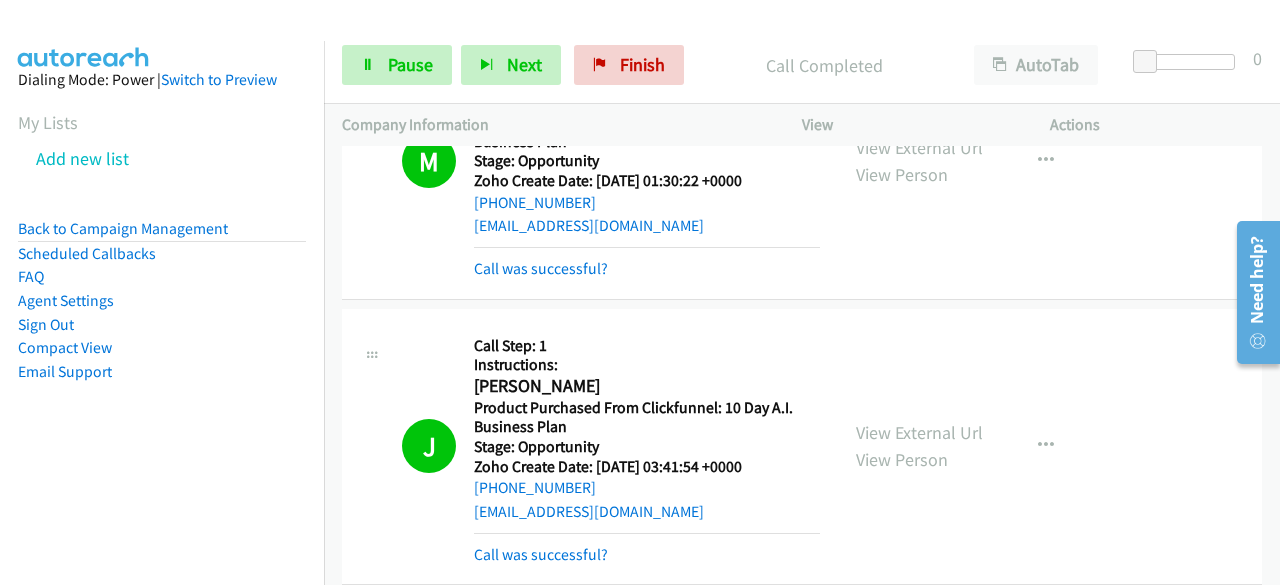 click on "Dialing Mode: Power
|
Switch to Preview
My Lists
Add new list
Back to Campaign Management
Scheduled Callbacks
FAQ
Agent Settings
Sign Out
Compact View
Email Support" at bounding box center [162, 333] 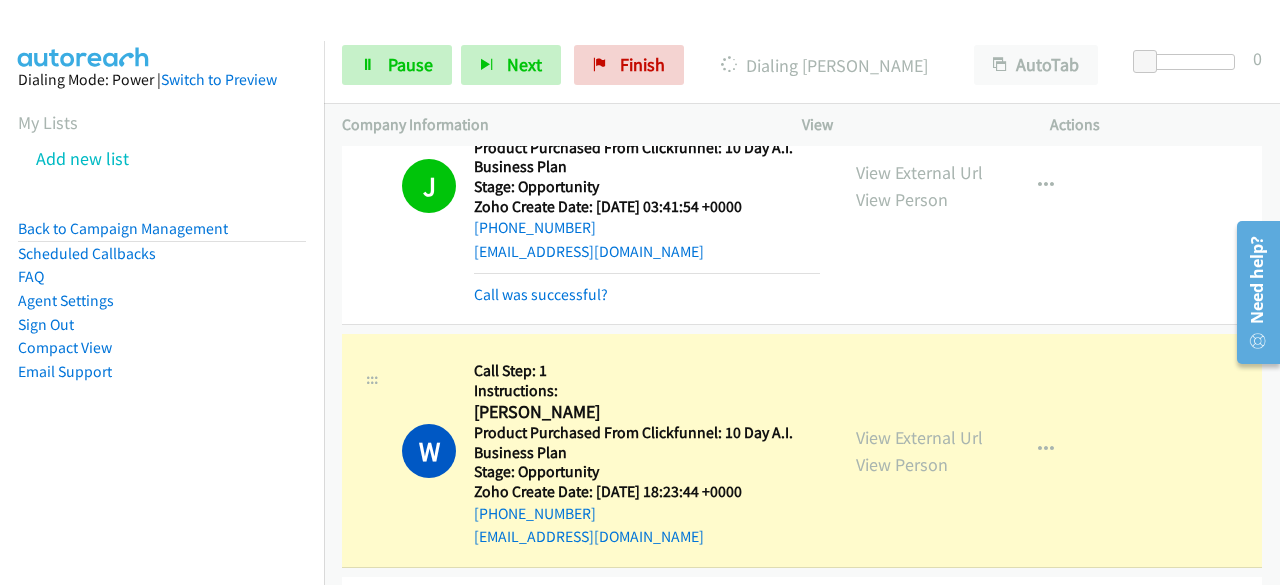 scroll, scrollTop: 6142, scrollLeft: 0, axis: vertical 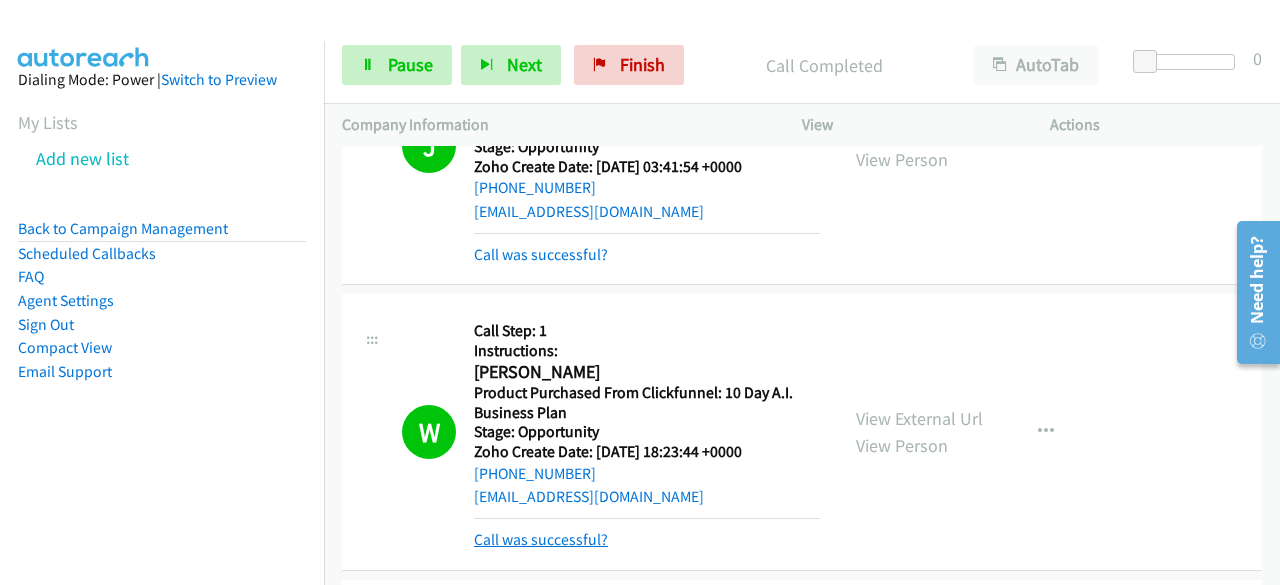 click on "Call was successful?" at bounding box center [541, 539] 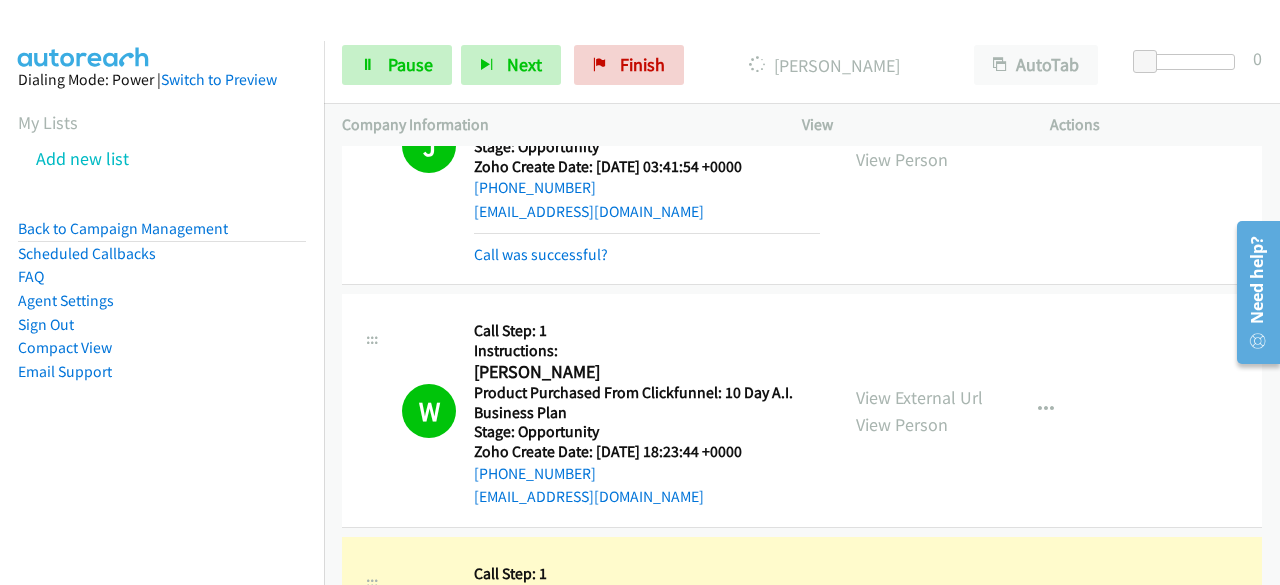click on "Dialing Mode: Power
|
Switch to Preview
My Lists
Add new list
Back to Campaign Management
Scheduled Callbacks
FAQ
Agent Settings
Sign Out
Compact View
Email Support" at bounding box center (162, 257) 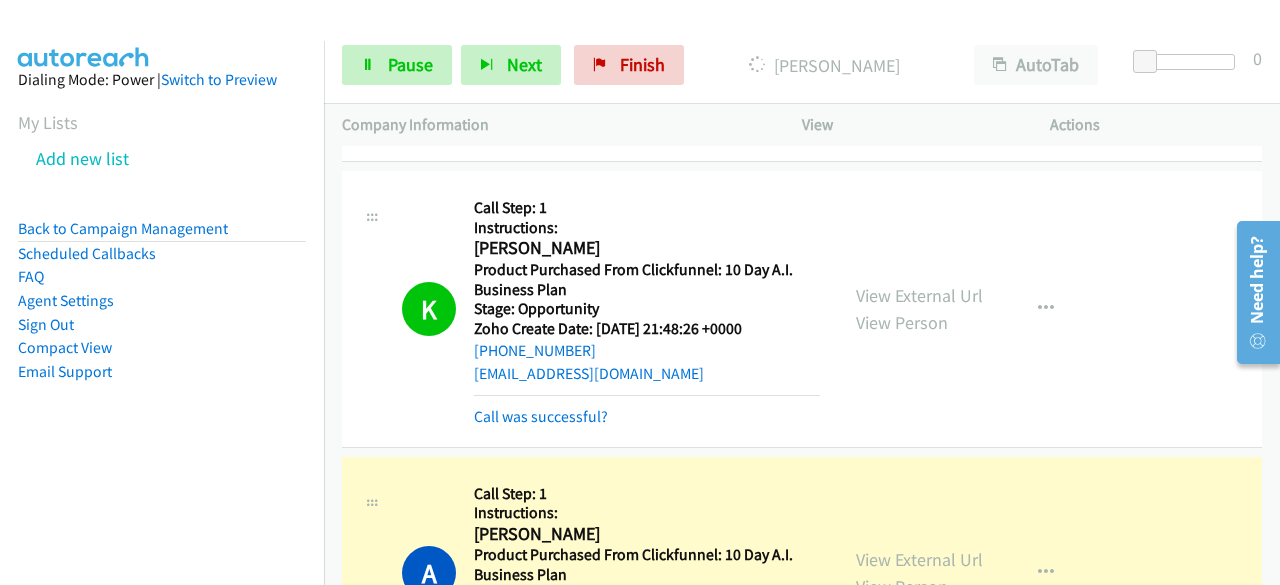 scroll, scrollTop: 6742, scrollLeft: 0, axis: vertical 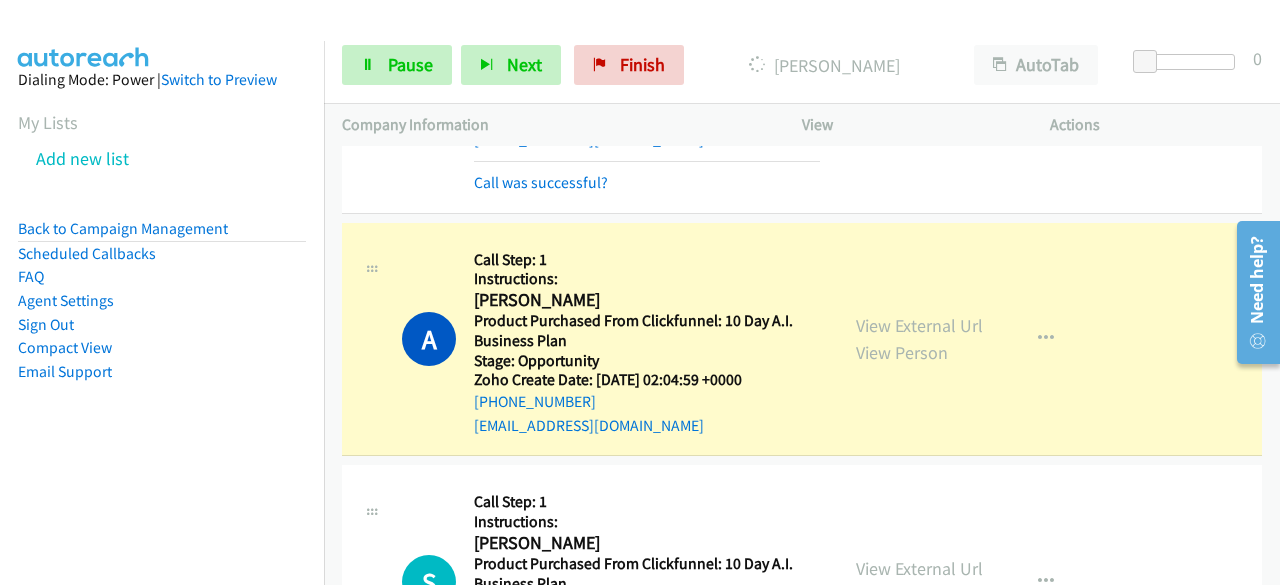 drag, startPoint x: 572, startPoint y: 363, endPoint x: 270, endPoint y: 362, distance: 302.00165 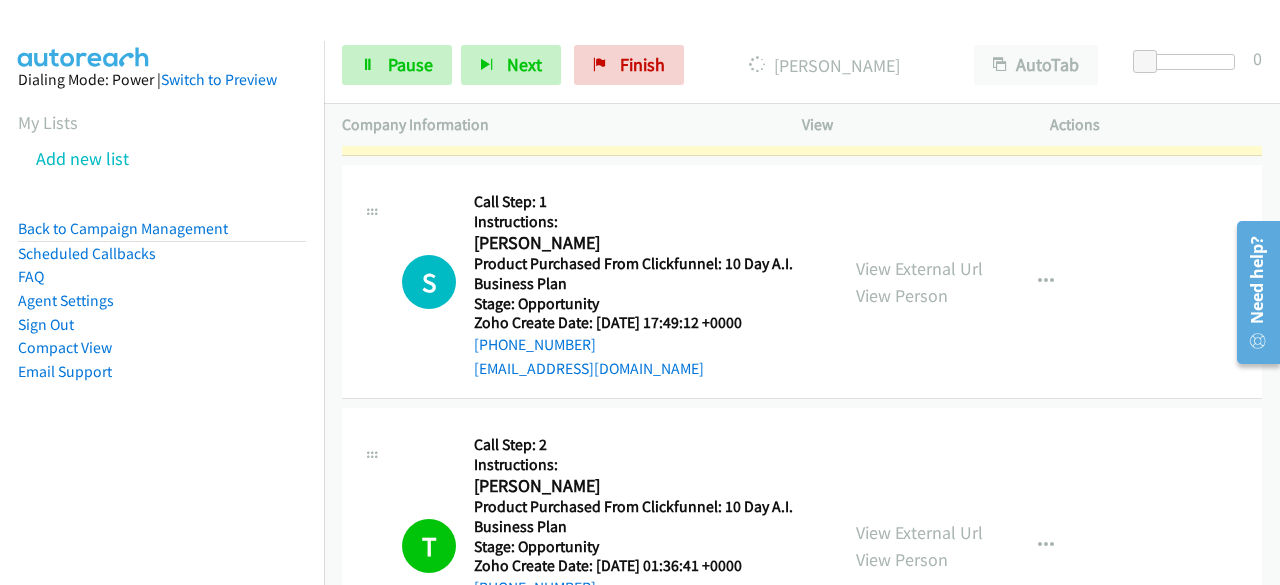 click on "Dialing Mode: Power
|
Switch to Preview
My Lists
Add new list
Back to Campaign Management
Scheduled Callbacks
FAQ
Agent Settings
Sign Out
Compact View
Email Support" at bounding box center [162, 257] 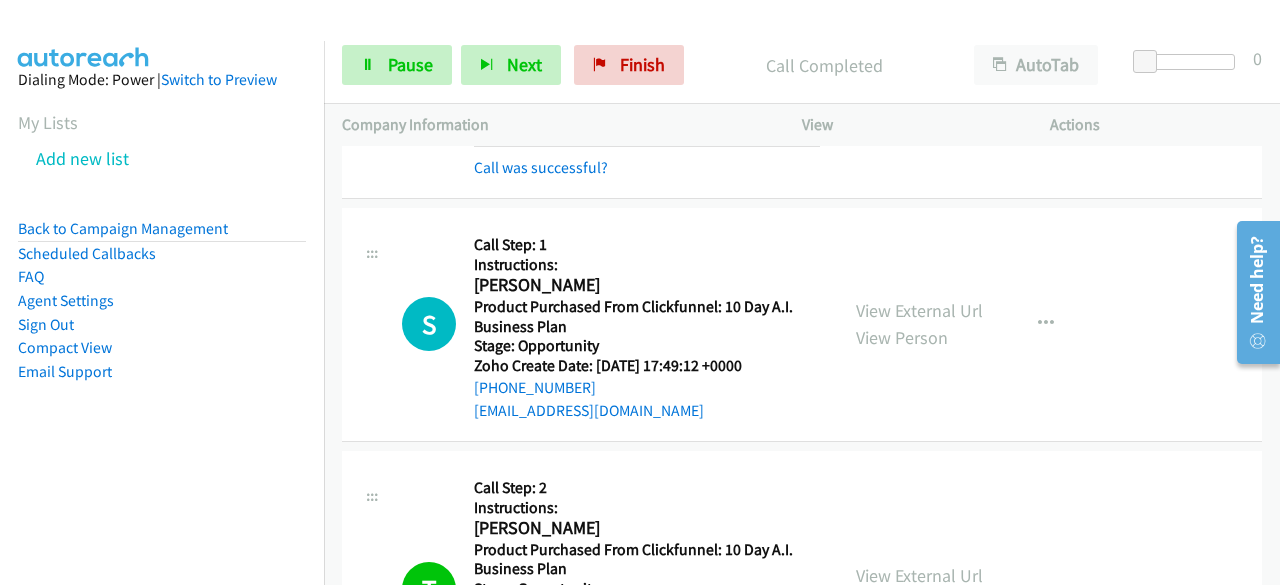 scroll, scrollTop: 7084, scrollLeft: 0, axis: vertical 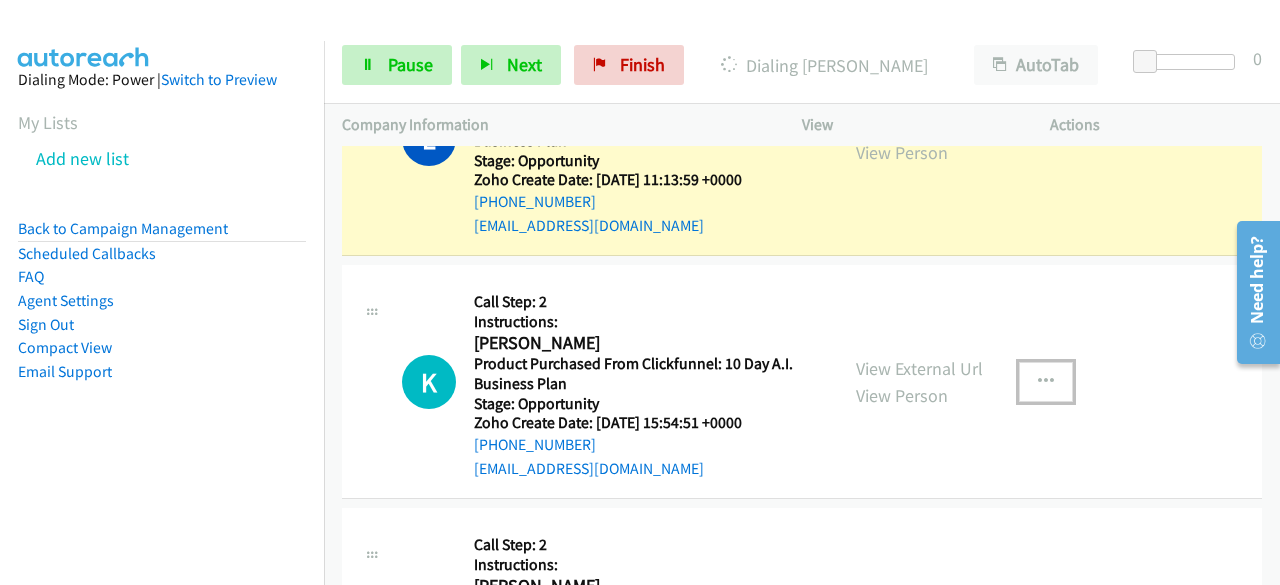 click at bounding box center (1046, 382) 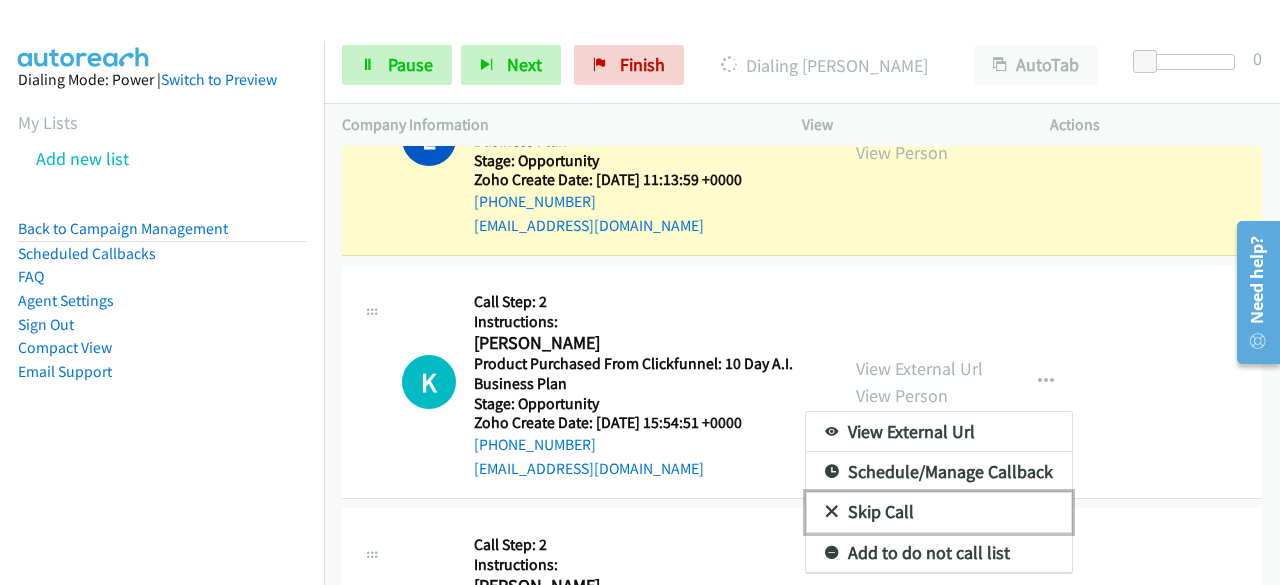 click at bounding box center [832, 513] 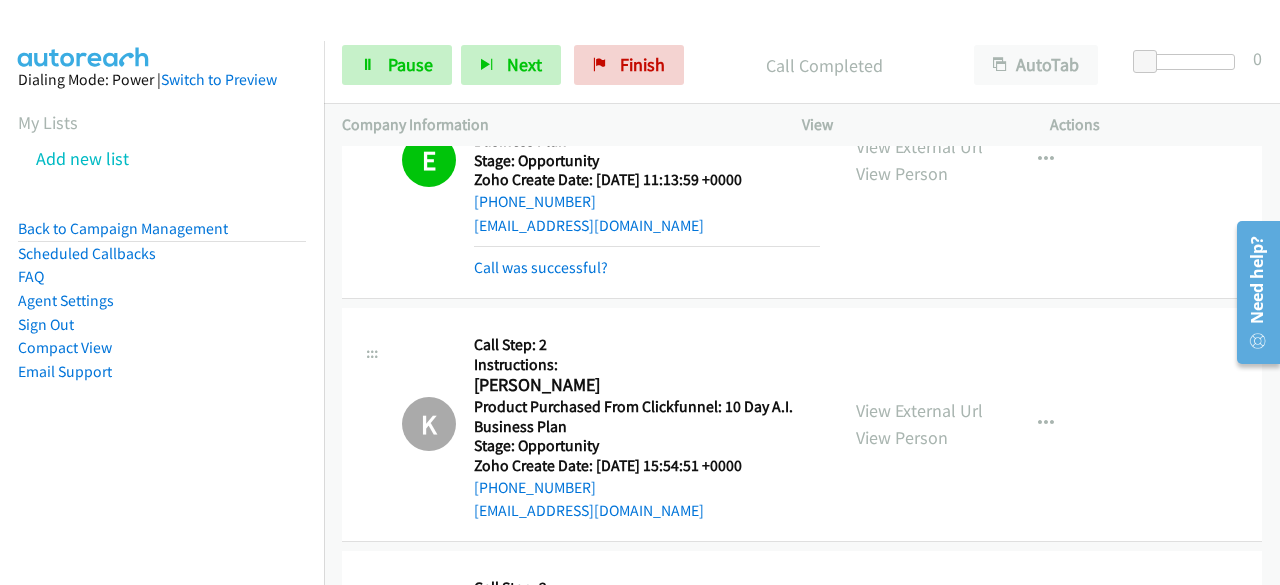 click on "Dialing Mode: Power
|
Switch to Preview
My Lists
Add new list
Back to Campaign Management
Scheduled Callbacks
FAQ
Agent Settings
Sign Out
Compact View
Email Support" at bounding box center (162, 257) 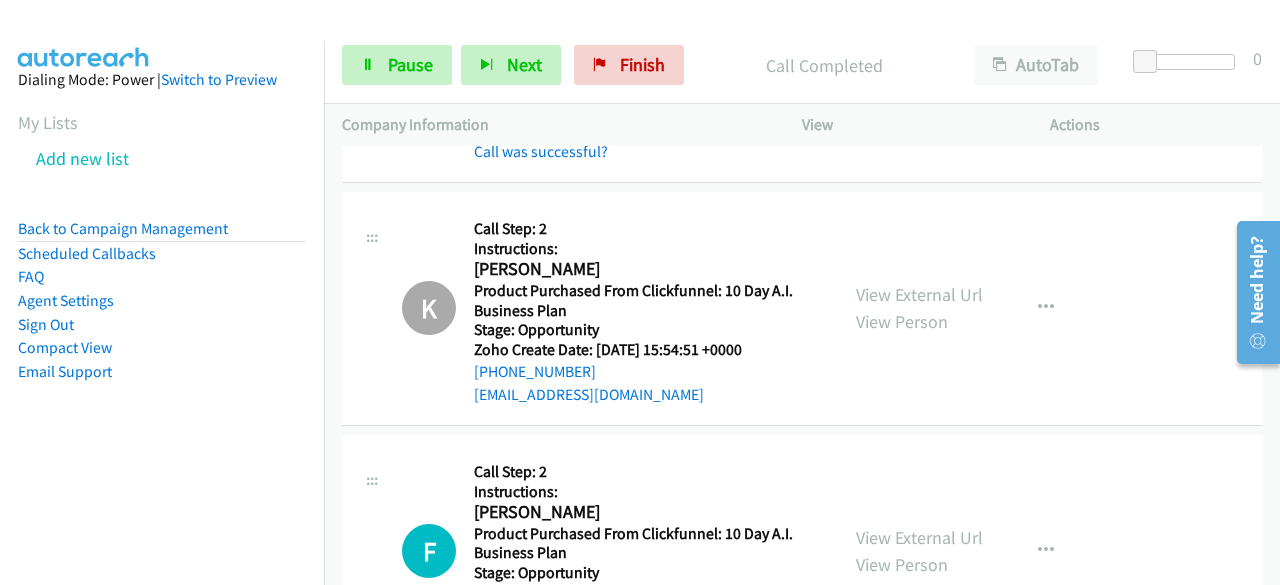 scroll, scrollTop: 8284, scrollLeft: 0, axis: vertical 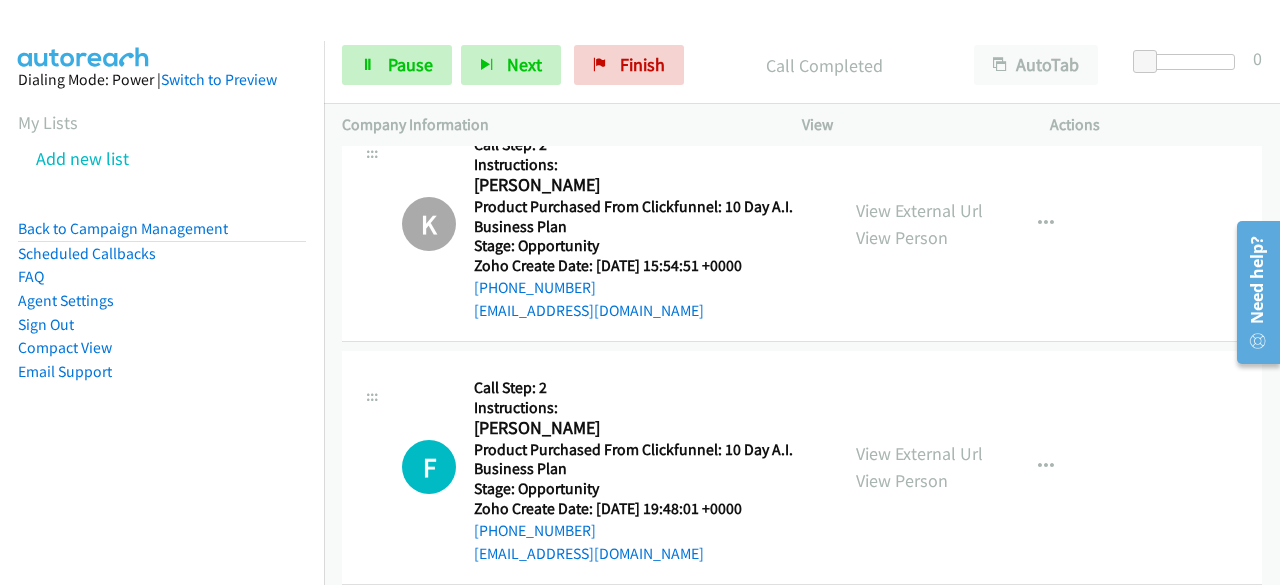 click on "Dialing Mode: Power
|
Switch to Preview
My Lists
Add new list
Back to Campaign Management
Scheduled Callbacks
FAQ
Agent Settings
Sign Out
Compact View
Email Support" at bounding box center [162, 257] 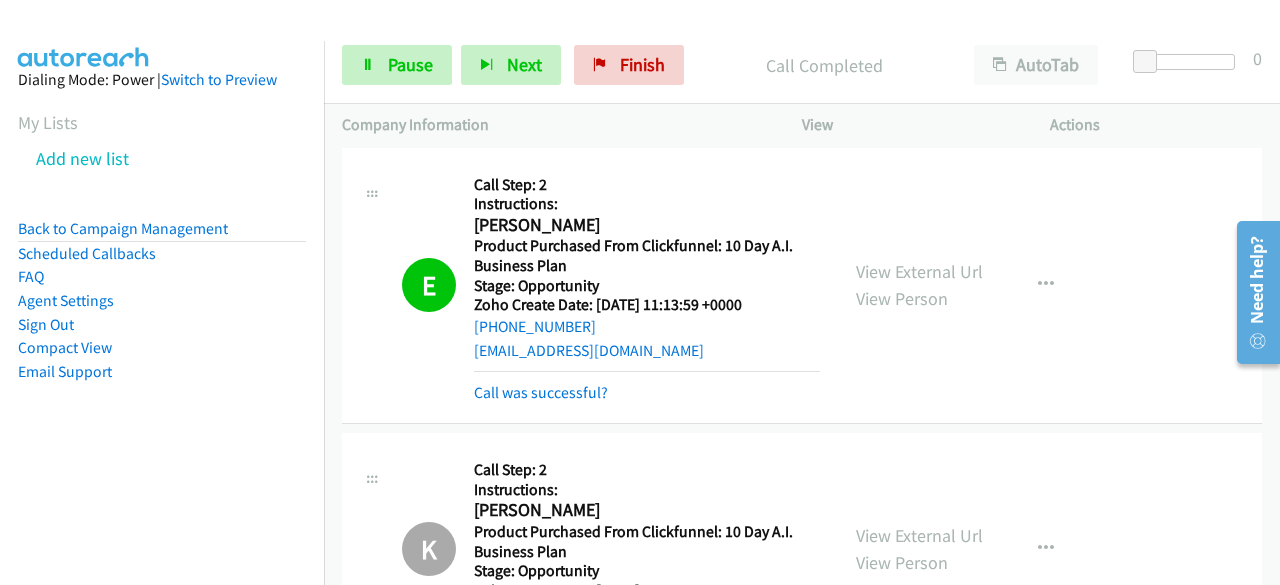 scroll, scrollTop: 8184, scrollLeft: 0, axis: vertical 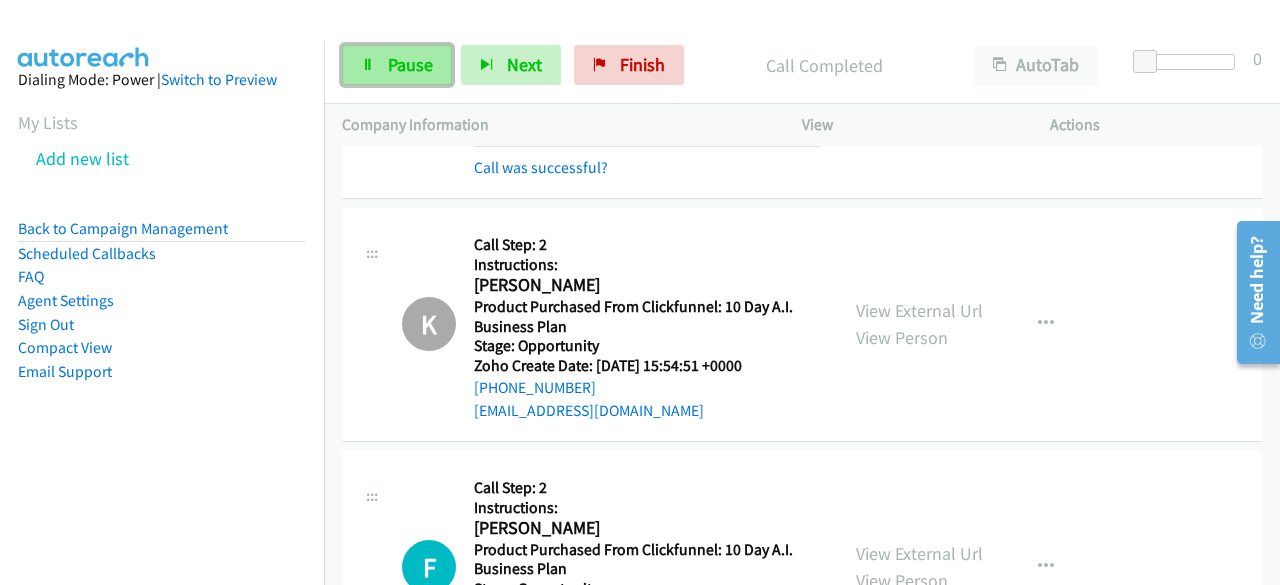 click on "Pause" at bounding box center (410, 64) 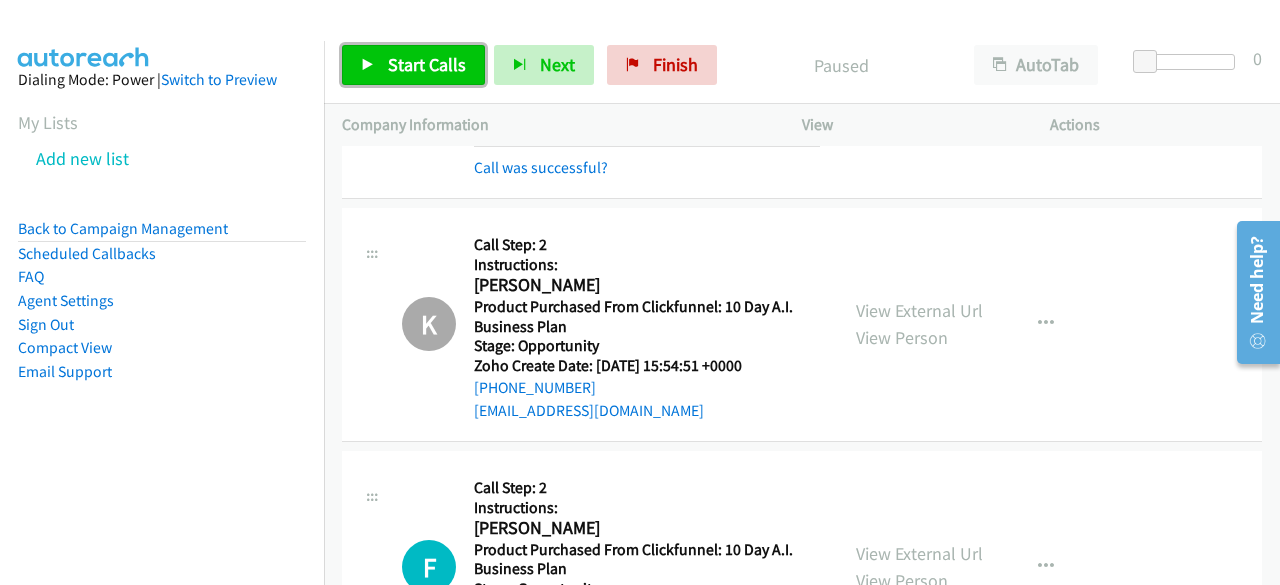 click on "Start Calls" at bounding box center (427, 64) 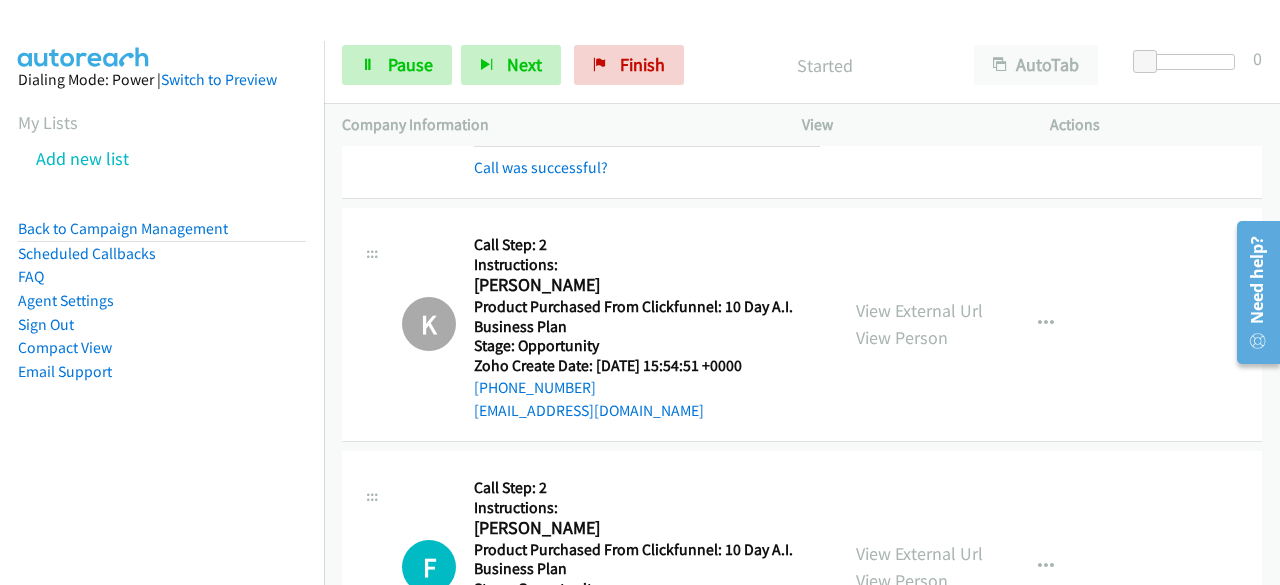 click on "Dialing Mode: Power
|
Switch to Preview
My Lists
Add new list
Back to Campaign Management
Scheduled Callbacks
FAQ
Agent Settings
Sign Out
Compact View
Email Support" at bounding box center (162, 257) 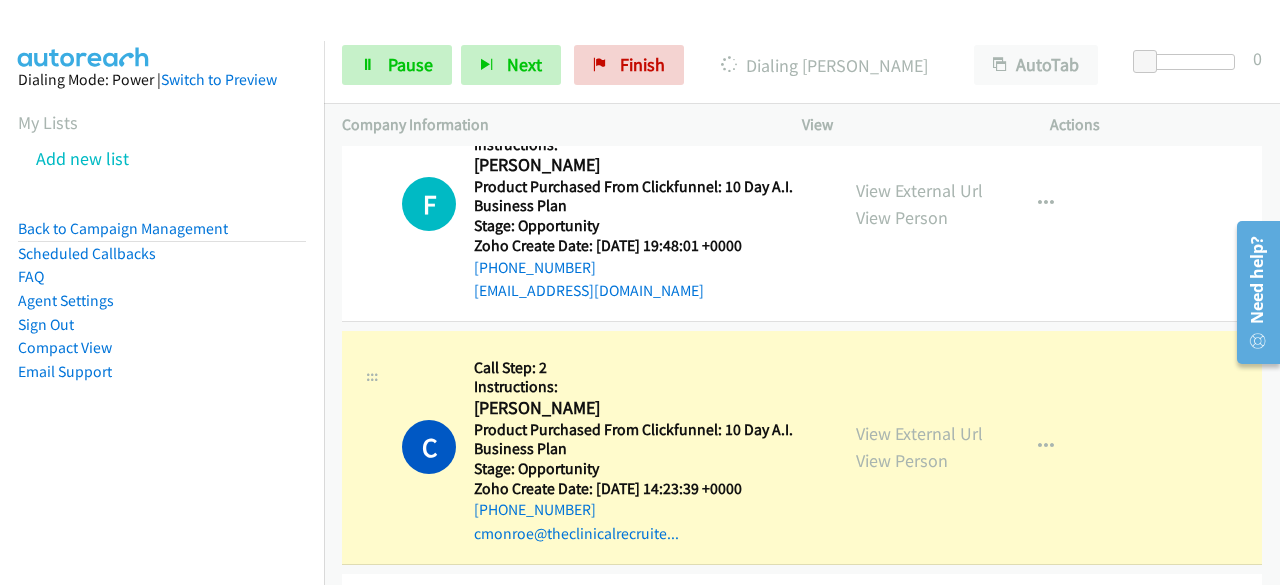 scroll, scrollTop: 8684, scrollLeft: 0, axis: vertical 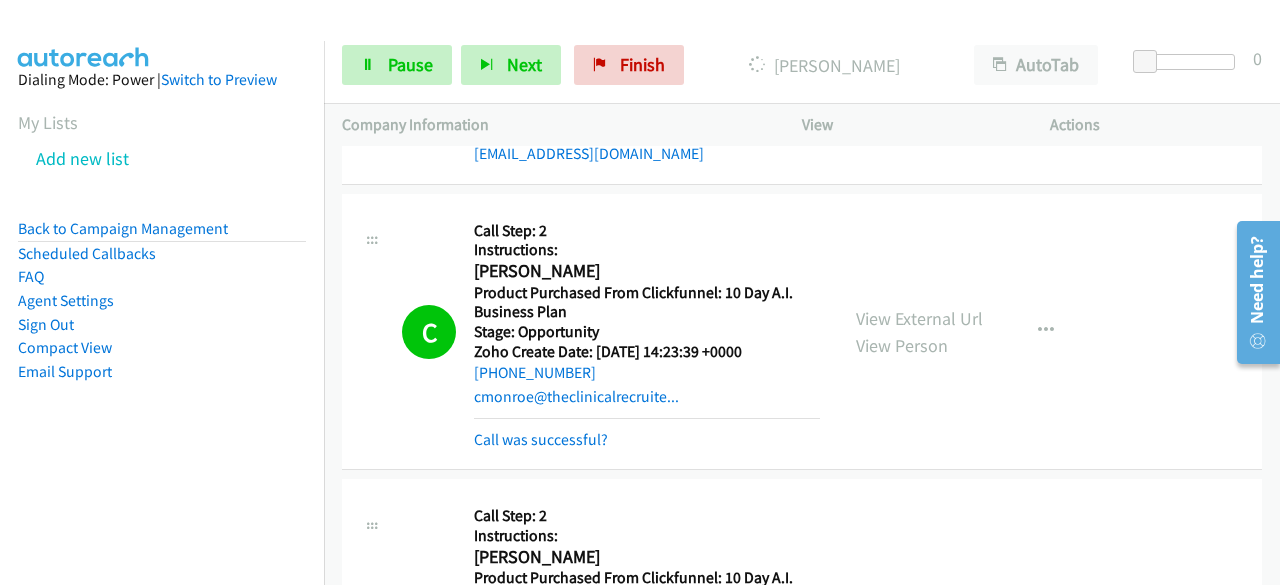 click on "Dialing Mode: Power
|
Switch to Preview
My Lists
Add new list
Back to Campaign Management
Scheduled Callbacks
FAQ
Agent Settings
Sign Out
Compact View
Email Support" at bounding box center (162, 257) 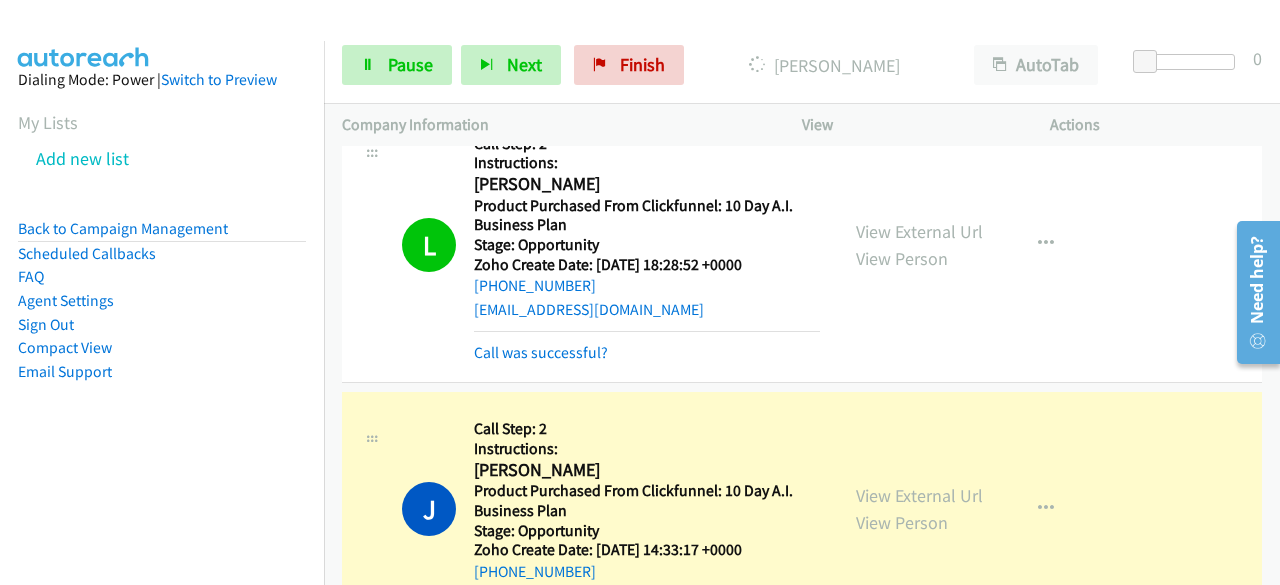 scroll, scrollTop: 9494, scrollLeft: 0, axis: vertical 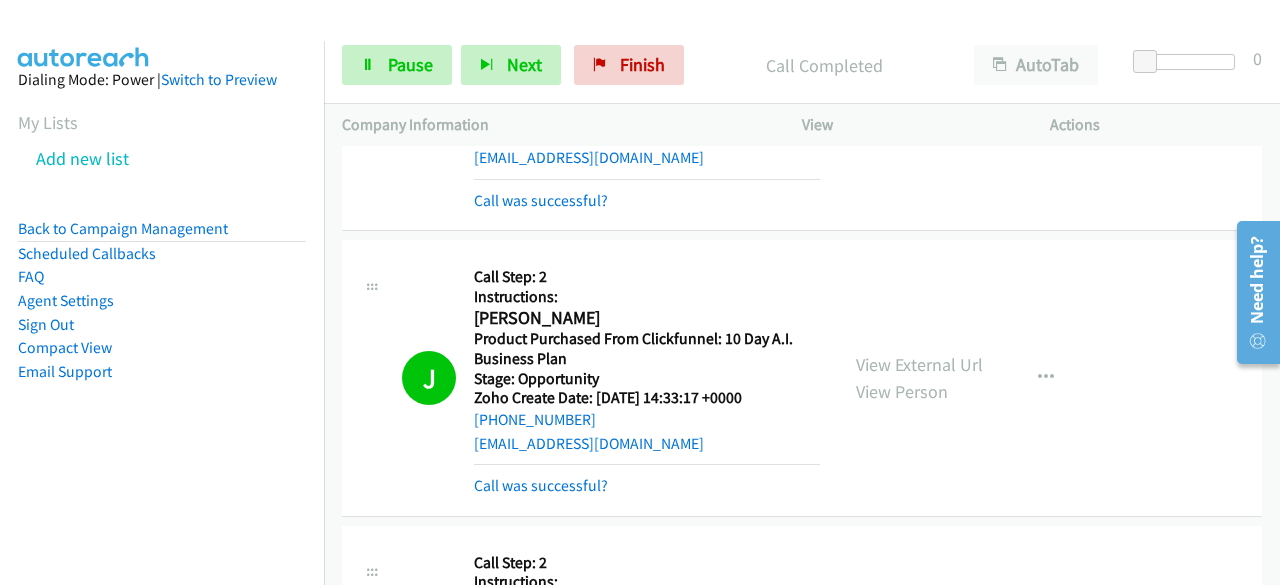 click on "Dialing Mode: Power
|
Switch to Preview
My Lists
Add new list
Back to Campaign Management
Scheduled Callbacks
FAQ
Agent Settings
Sign Out
Compact View
Email Support" at bounding box center [162, 333] 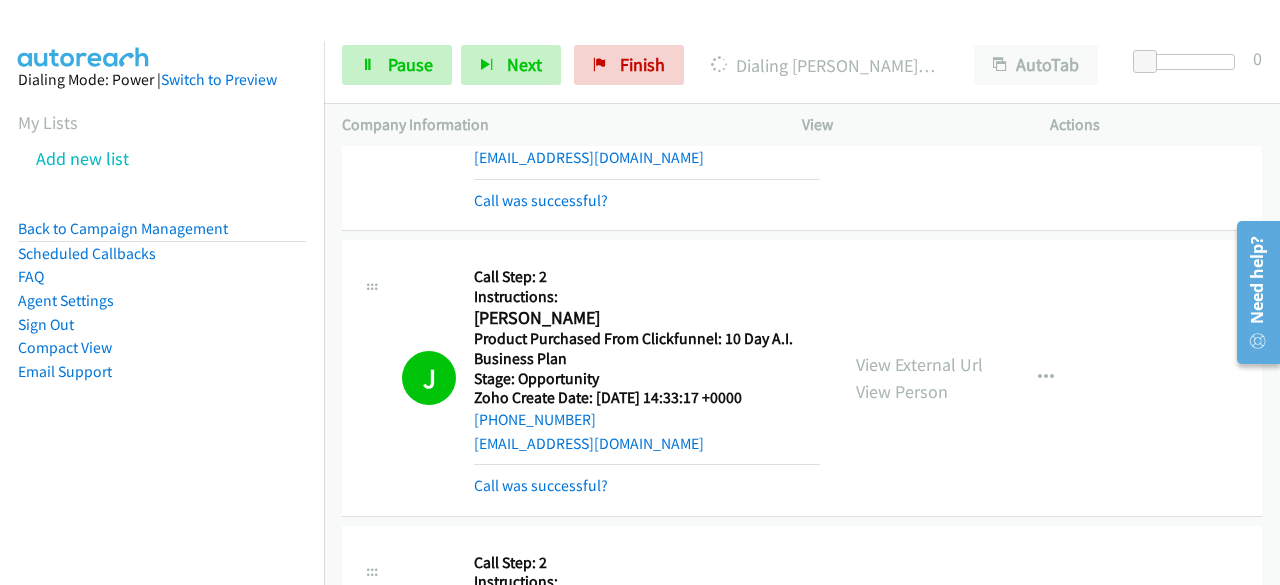 click on "J
Callback Scheduled
Call Step: 2
Instructions:
[PERSON_NAME]
America/Los_Angeles
Product Purchased From Clickfunnel: 10 Day A.I. Business Plan
Stage: Opportunity
Zoho Create Date: [DATE] 14:33:17 +0000
[PHONE_NUMBER]
[EMAIL_ADDRESS][DOMAIN_NAME]
Call was successful?
View External Url
View Person
View External Url
Email
Schedule/Manage Callback
Skip Call
Add to do not call list" at bounding box center [802, 378] 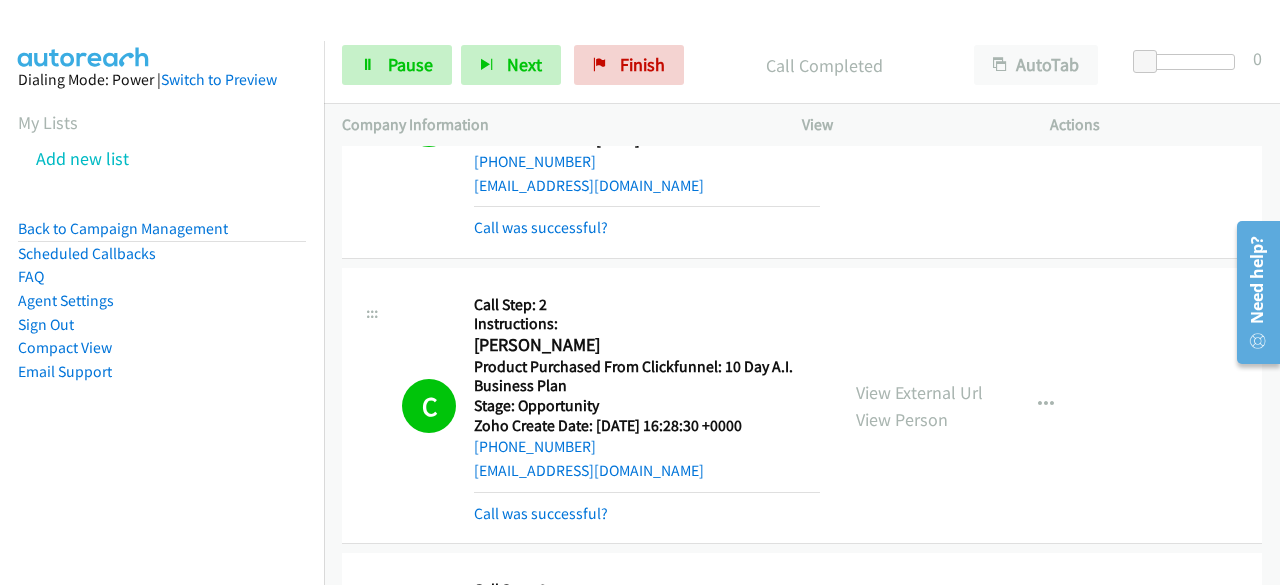 scroll, scrollTop: 10994, scrollLeft: 0, axis: vertical 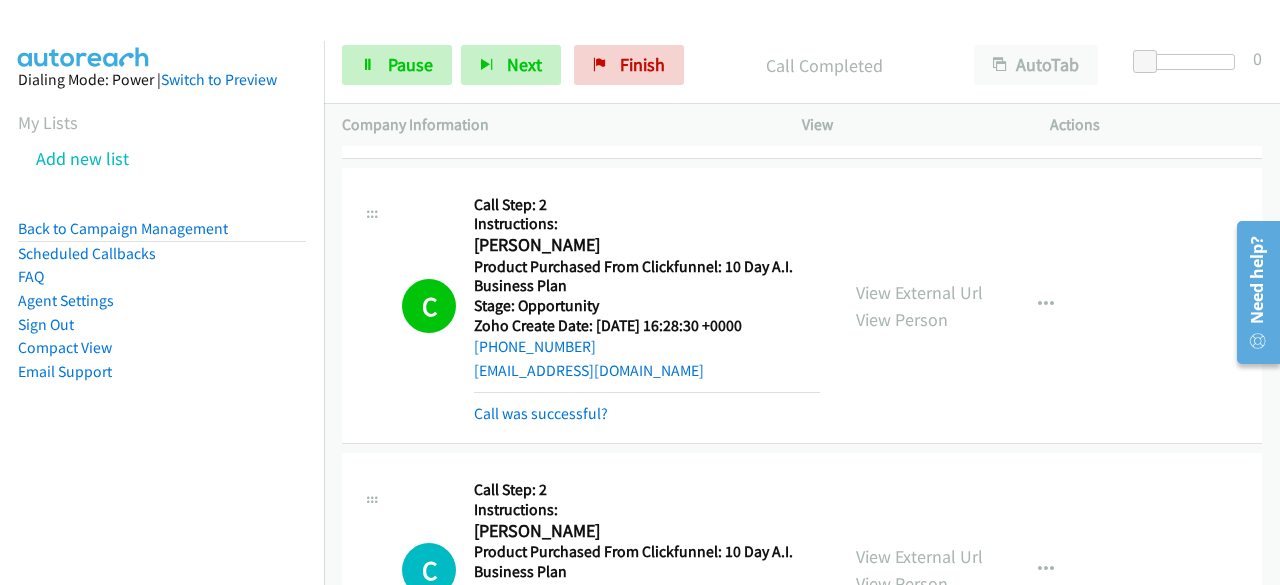 click on "C
Callback Scheduled
Call Step: 2
Instructions:
[PERSON_NAME]
America/New_York
Product Purchased From Clickfunnel: 10 Day A.I. Business Plan
Stage: Opportunity
Zoho Create Date: [DATE] 16:28:30 +0000
[PHONE_NUMBER]
[EMAIL_ADDRESS][DOMAIN_NAME]
Call was successful?
View External Url
View Person
View External Url
Email
Schedule/Manage Callback
Skip Call
Add to do not call list" at bounding box center (802, 306) 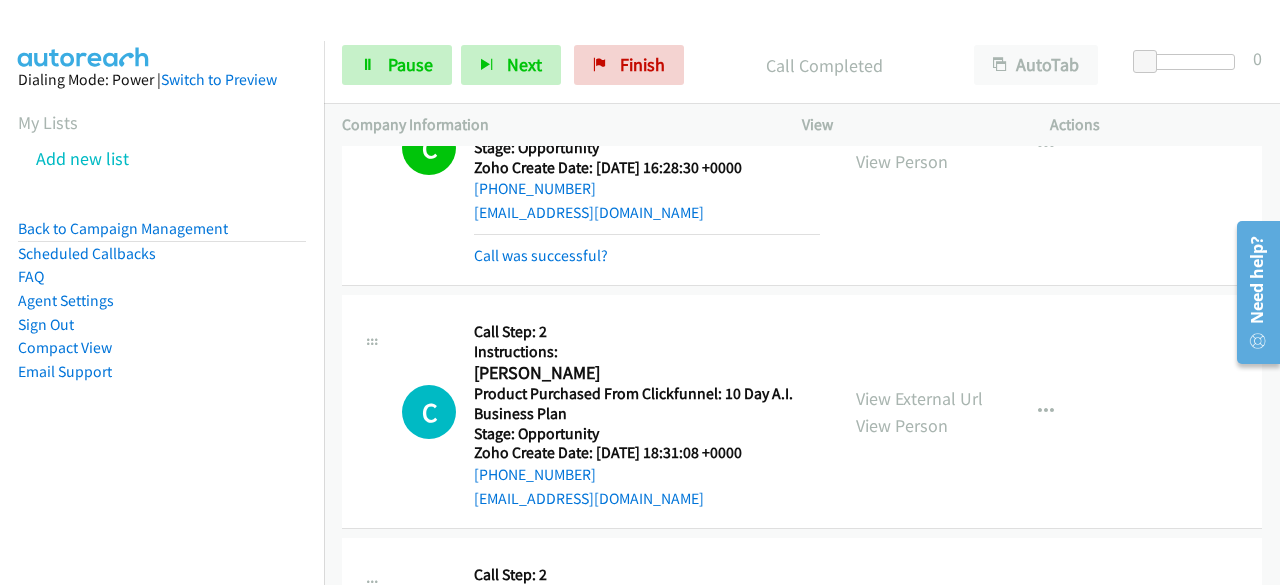 scroll, scrollTop: 11294, scrollLeft: 0, axis: vertical 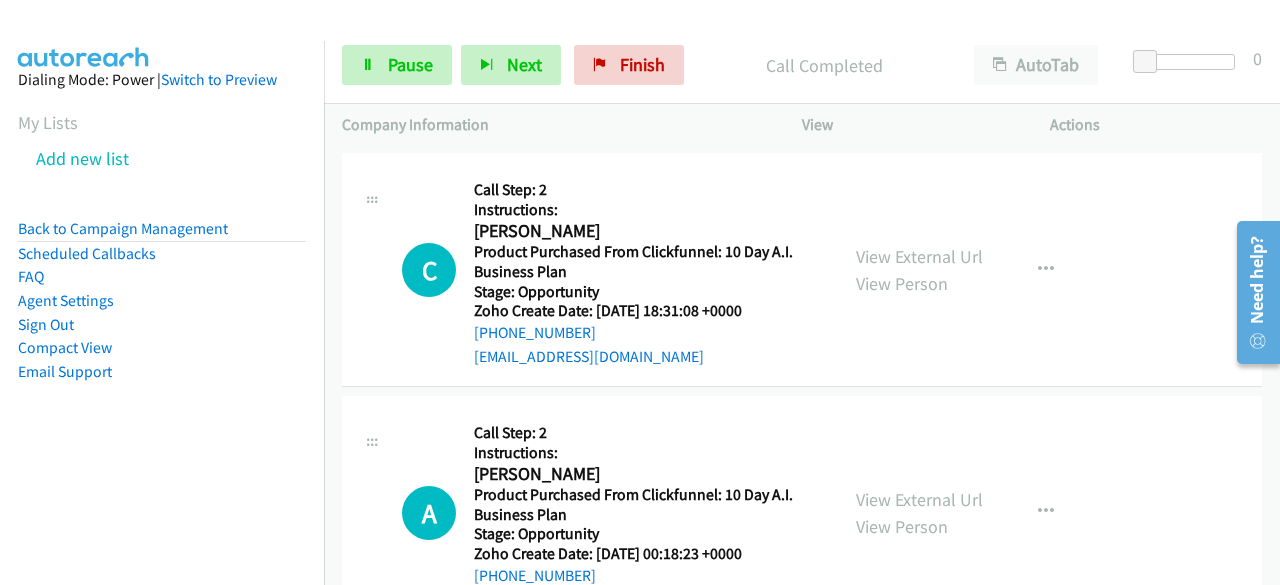 click on "C
Callback Scheduled
Call Step: 2
Instructions:
[PERSON_NAME]
America/New_York
Product Purchased From Clickfunnel: 10 Day A.I. Business Plan
Stage: Opportunity
Zoho Create Date: [DATE] 18:31:08 +0000
[PHONE_NUMBER]
[EMAIL_ADDRESS][DOMAIN_NAME]
Call was successful?
View External Url
View Person
View External Url
Email
Schedule/Manage Callback
Skip Call
Add to do not call list" at bounding box center (802, 270) 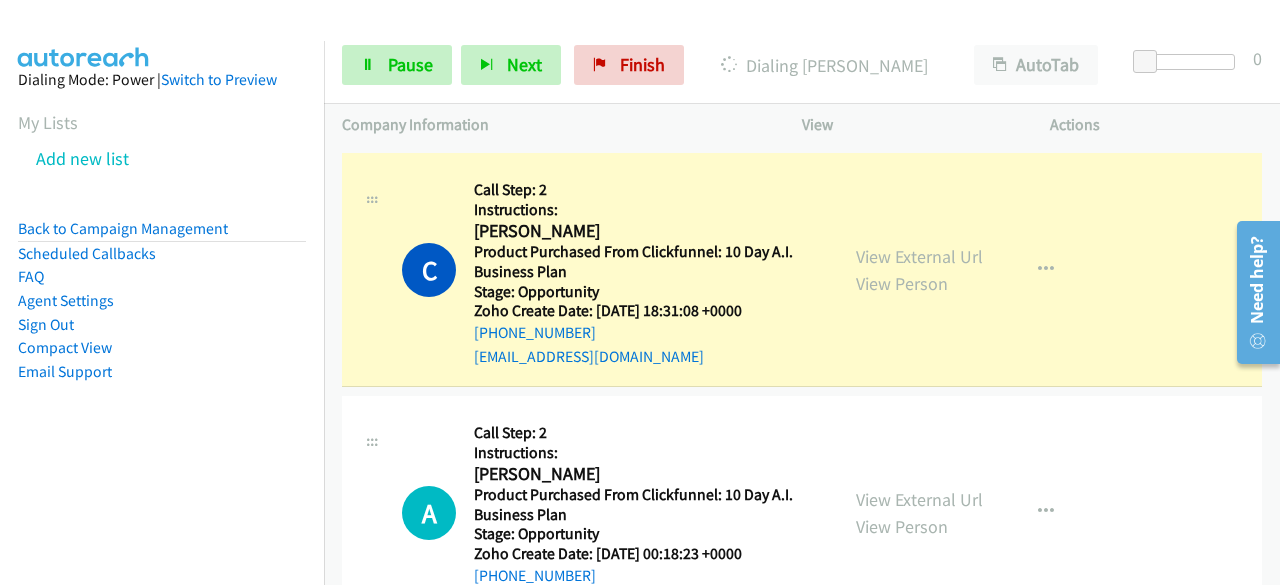 click on "Dialing Mode: Power
|
Switch to Preview
My Lists
Add new list
Back to Campaign Management
Scheduled Callbacks
FAQ
Agent Settings
Sign Out
Compact View
Email Support" at bounding box center (162, 257) 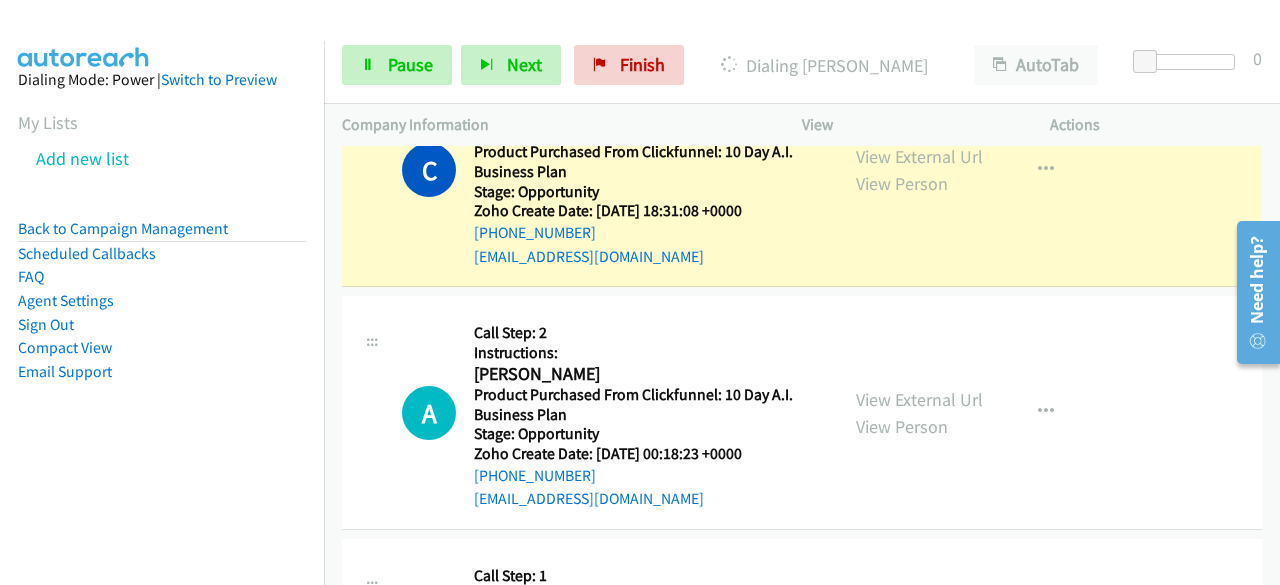 scroll, scrollTop: 11194, scrollLeft: 0, axis: vertical 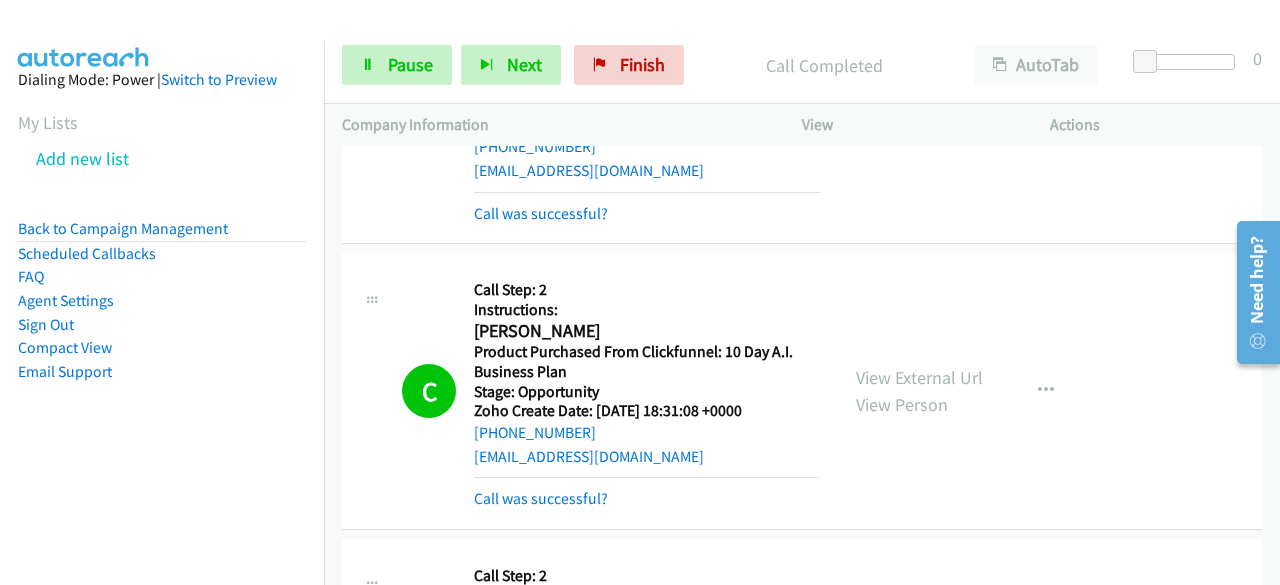 click on "Dialing Mode: Power
|
Switch to Preview
My Lists
Add new list
Back to Campaign Management
Scheduled Callbacks
FAQ
Agent Settings
Sign Out
Compact View
Email Support" at bounding box center (162, 333) 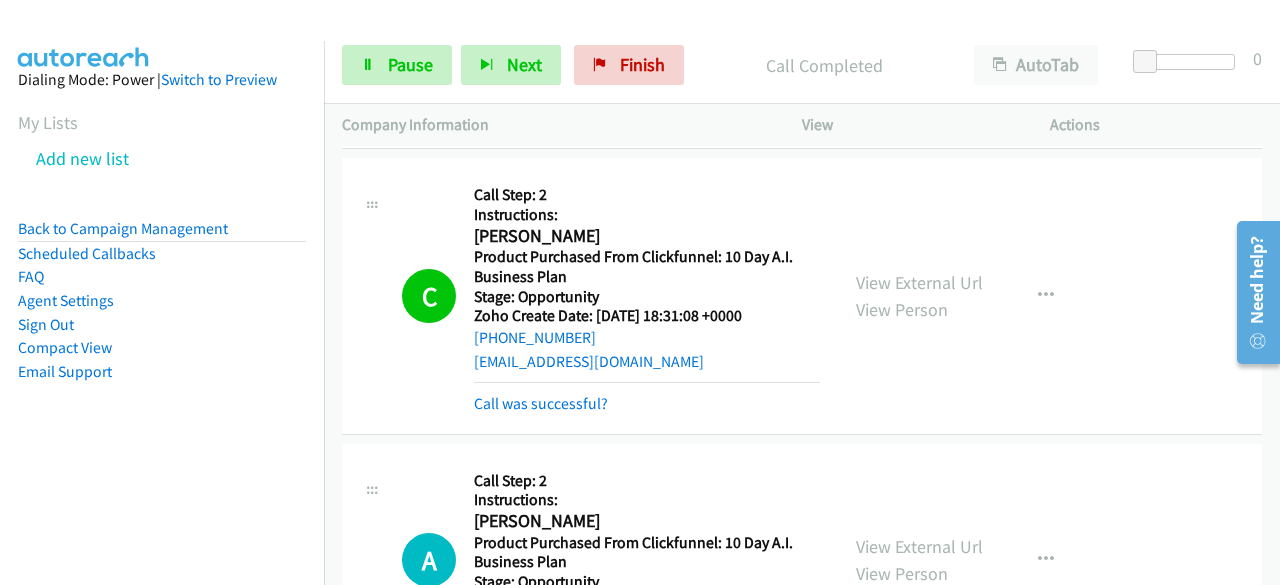 scroll, scrollTop: 11394, scrollLeft: 0, axis: vertical 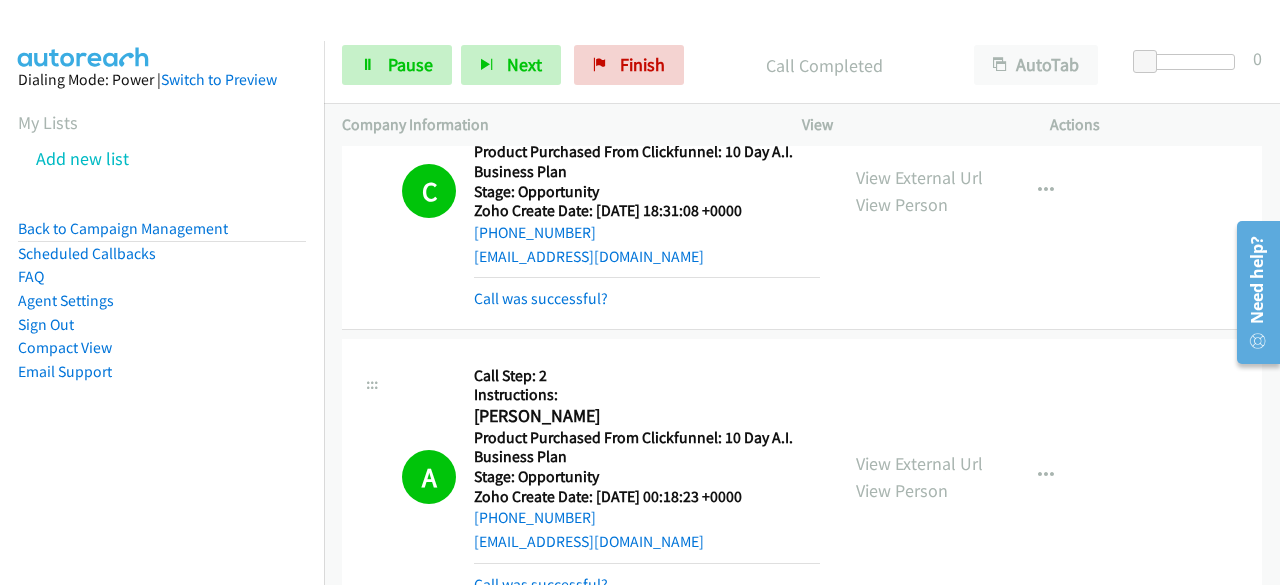 click on "Dialing Mode: Power
|
Switch to Preview
My Lists
Add new list
Back to Campaign Management
Scheduled Callbacks
FAQ
Agent Settings
Sign Out
Compact View
Email Support" at bounding box center [162, 257] 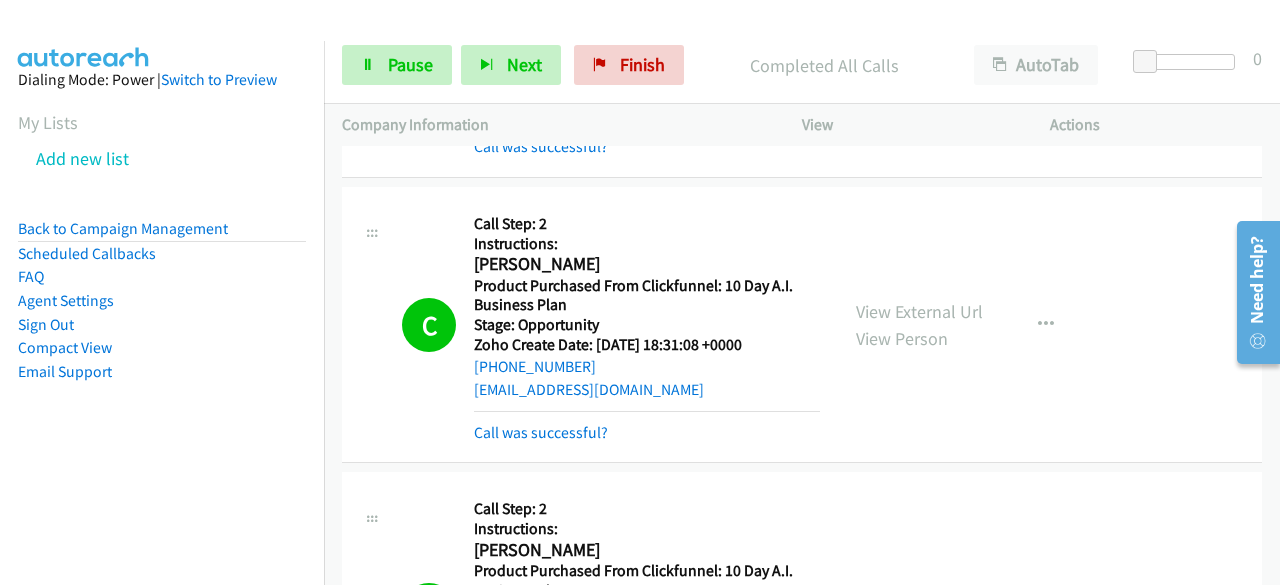 click on "Dialing Mode: Power
|
Switch to Preview
My Lists
Add new list
Back to Campaign Management
Scheduled Callbacks
FAQ
Agent Settings
Sign Out
Compact View
Email Support" at bounding box center [162, 257] 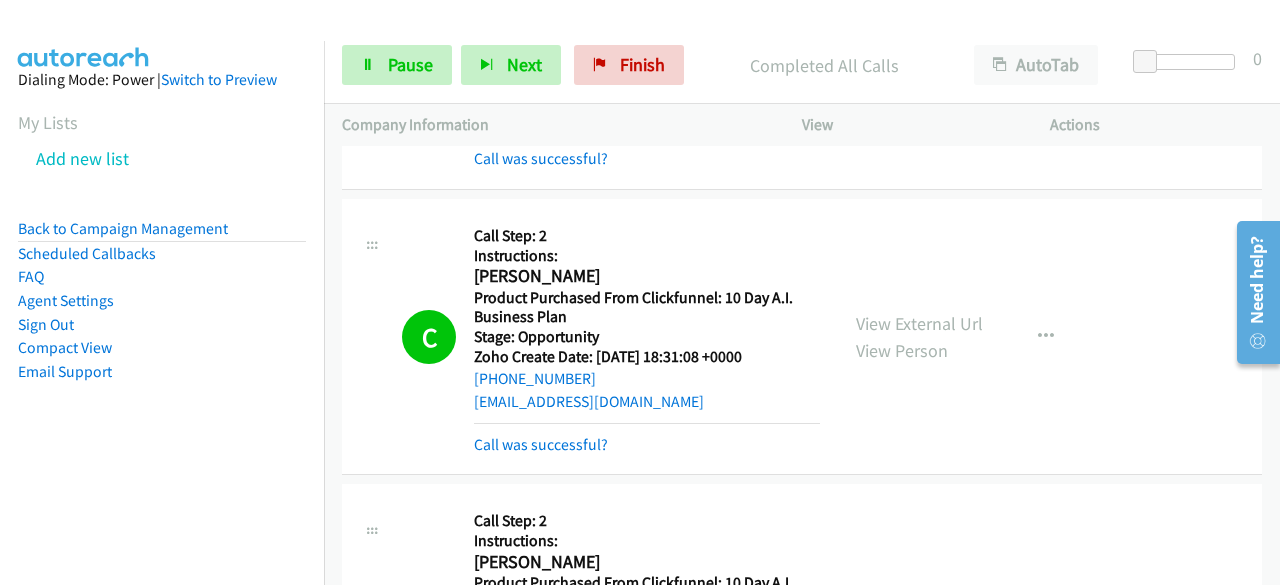 scroll, scrollTop: 12082, scrollLeft: 0, axis: vertical 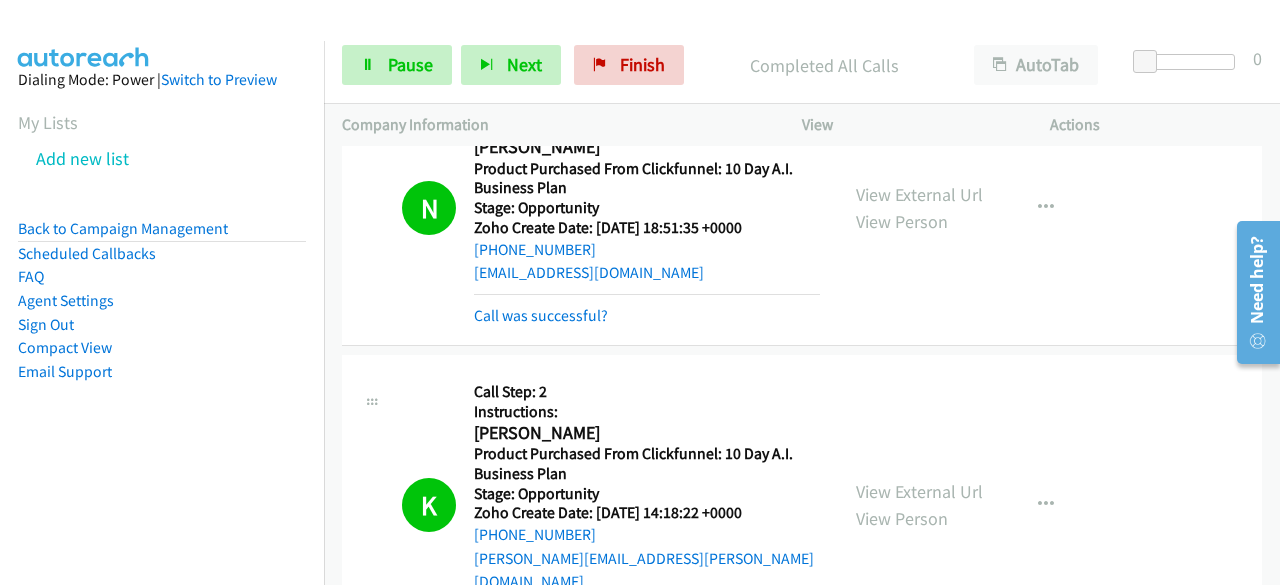 click on "Completed All Calls" at bounding box center [824, 65] 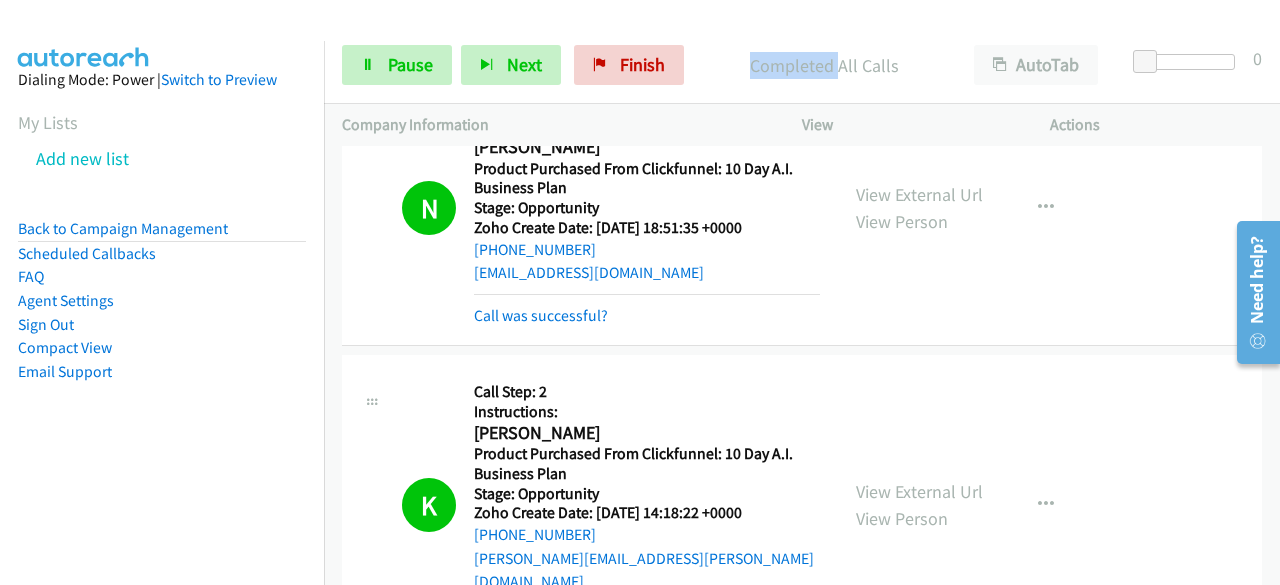 click on "Completed All Calls" at bounding box center [824, 65] 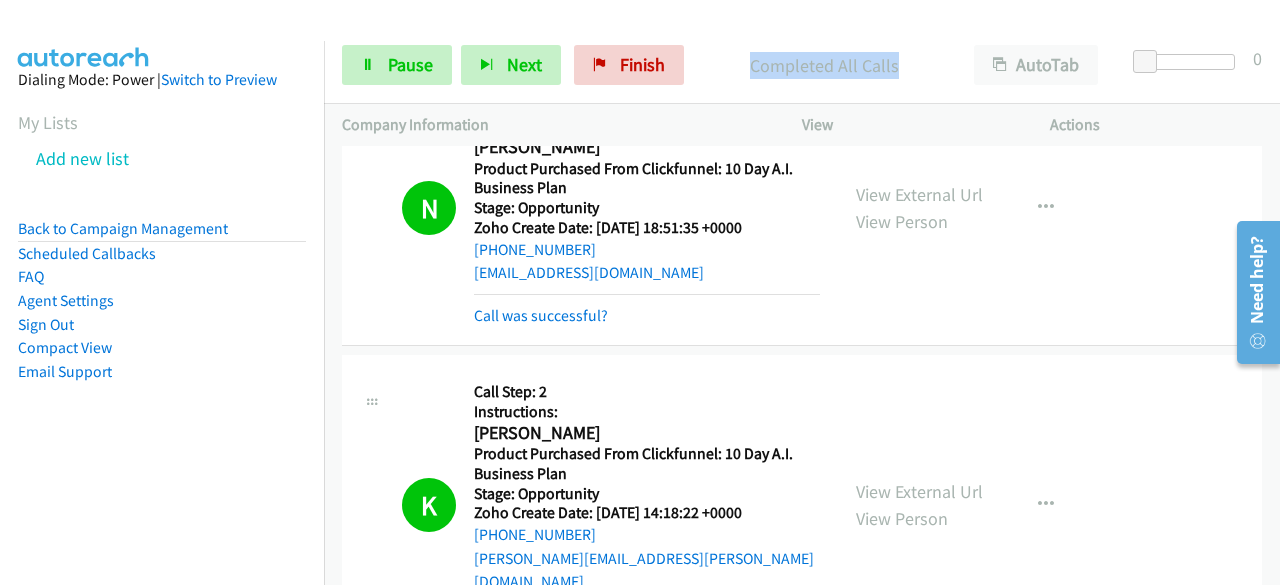 click on "Completed All Calls" at bounding box center (824, 65) 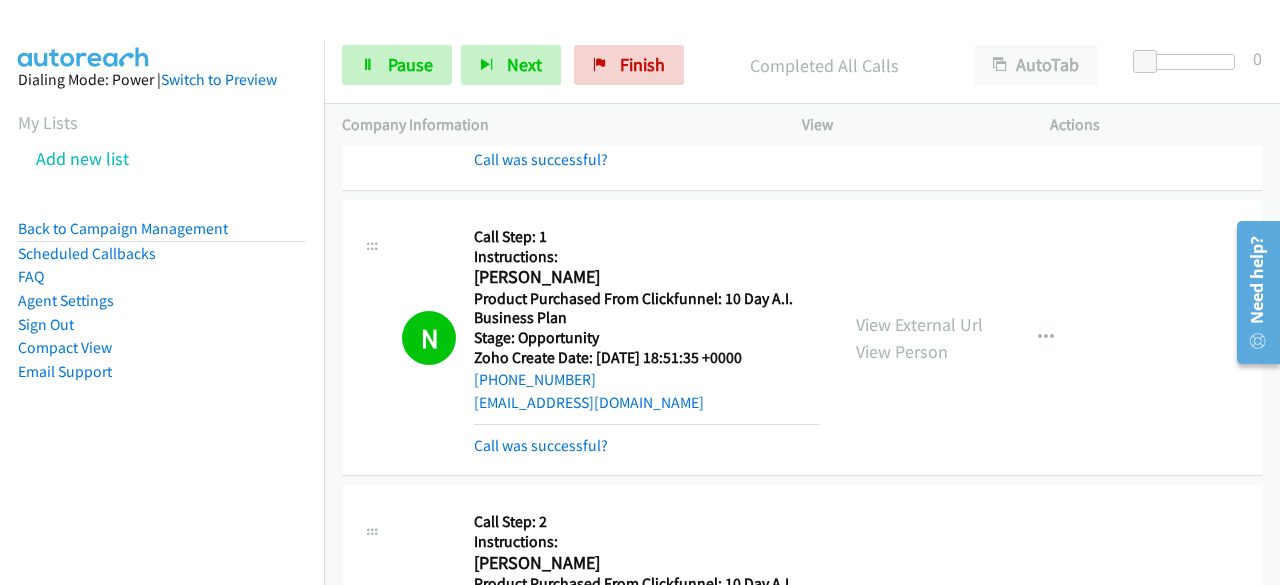 scroll, scrollTop: 12082, scrollLeft: 0, axis: vertical 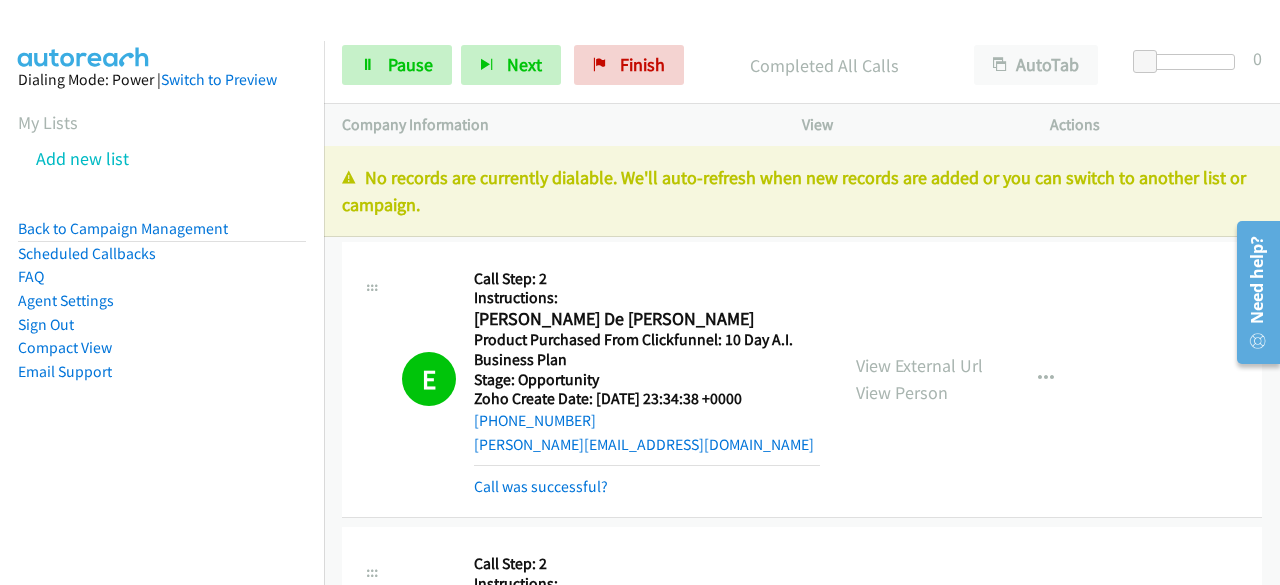 drag, startPoint x: 441, startPoint y: 201, endPoint x: 370, endPoint y: 182, distance: 73.4983 